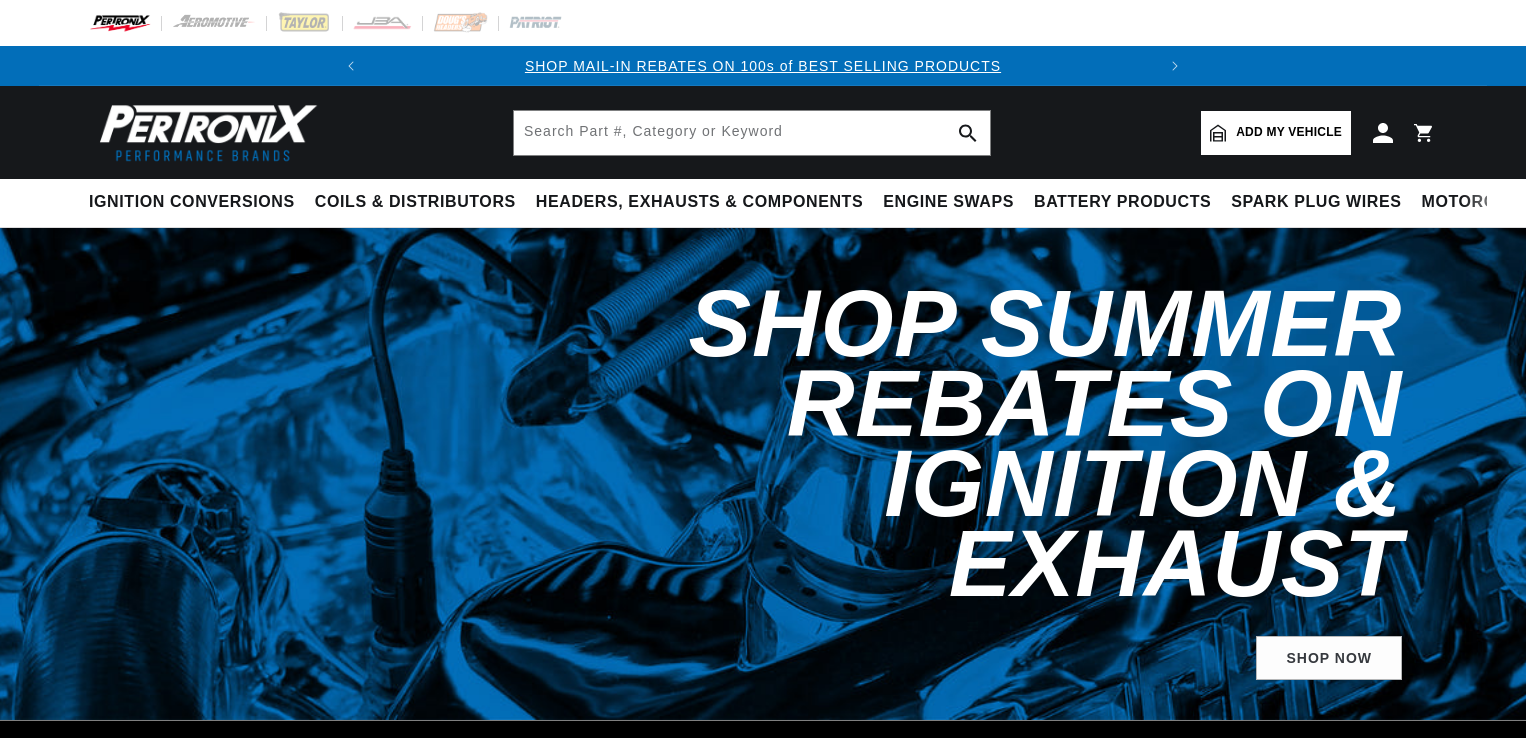 scroll, scrollTop: 0, scrollLeft: 0, axis: both 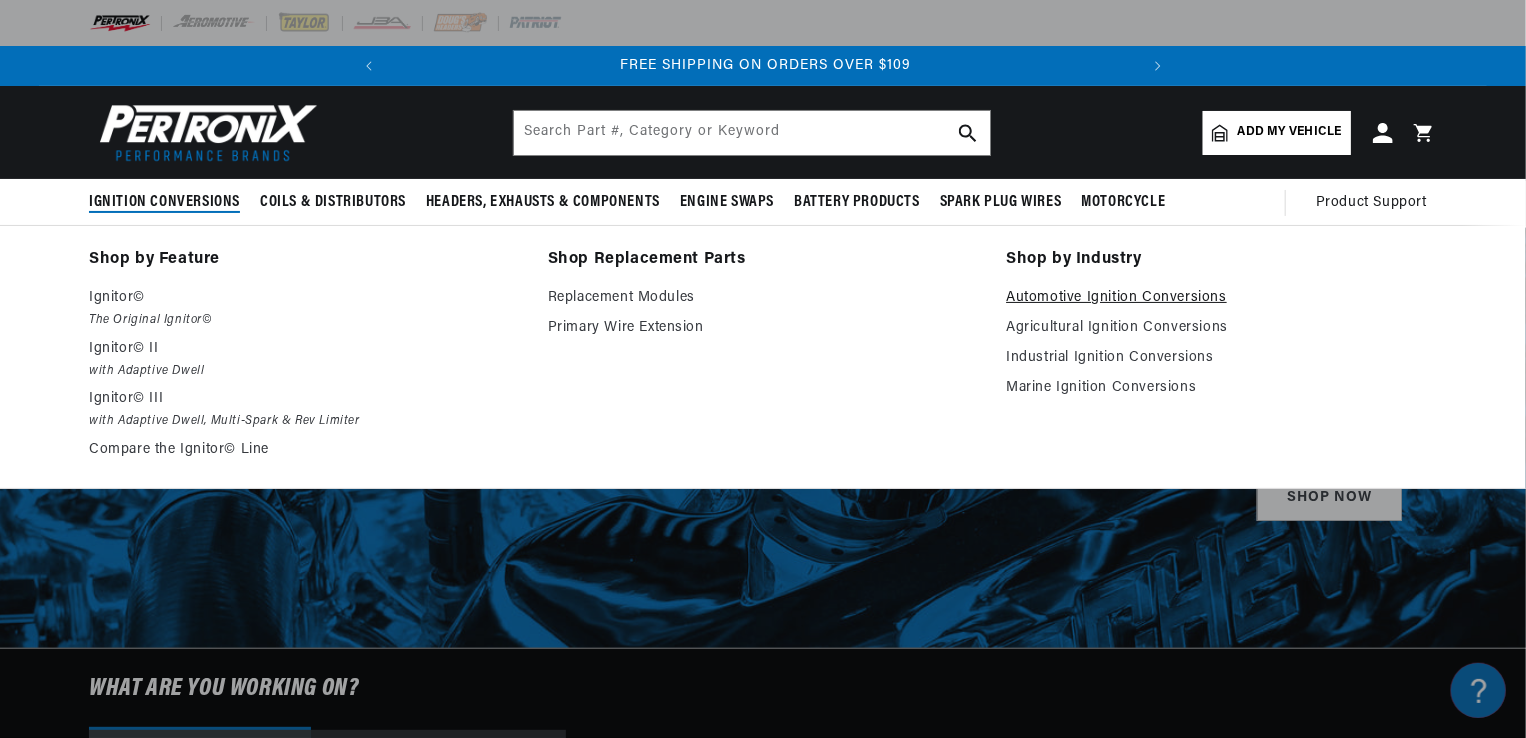 click on "Automotive Ignition Conversions" at bounding box center [1221, 298] 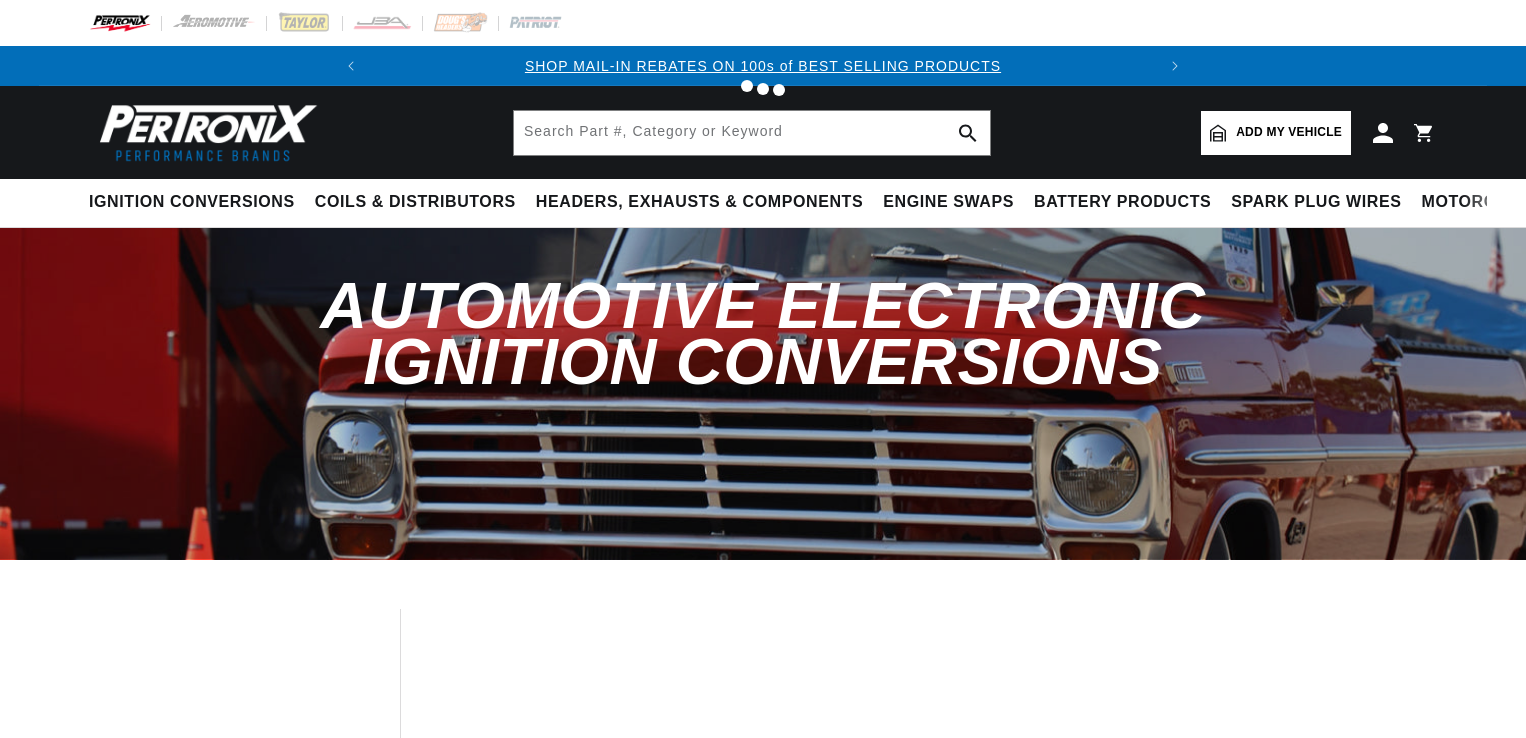 scroll, scrollTop: 0, scrollLeft: 0, axis: both 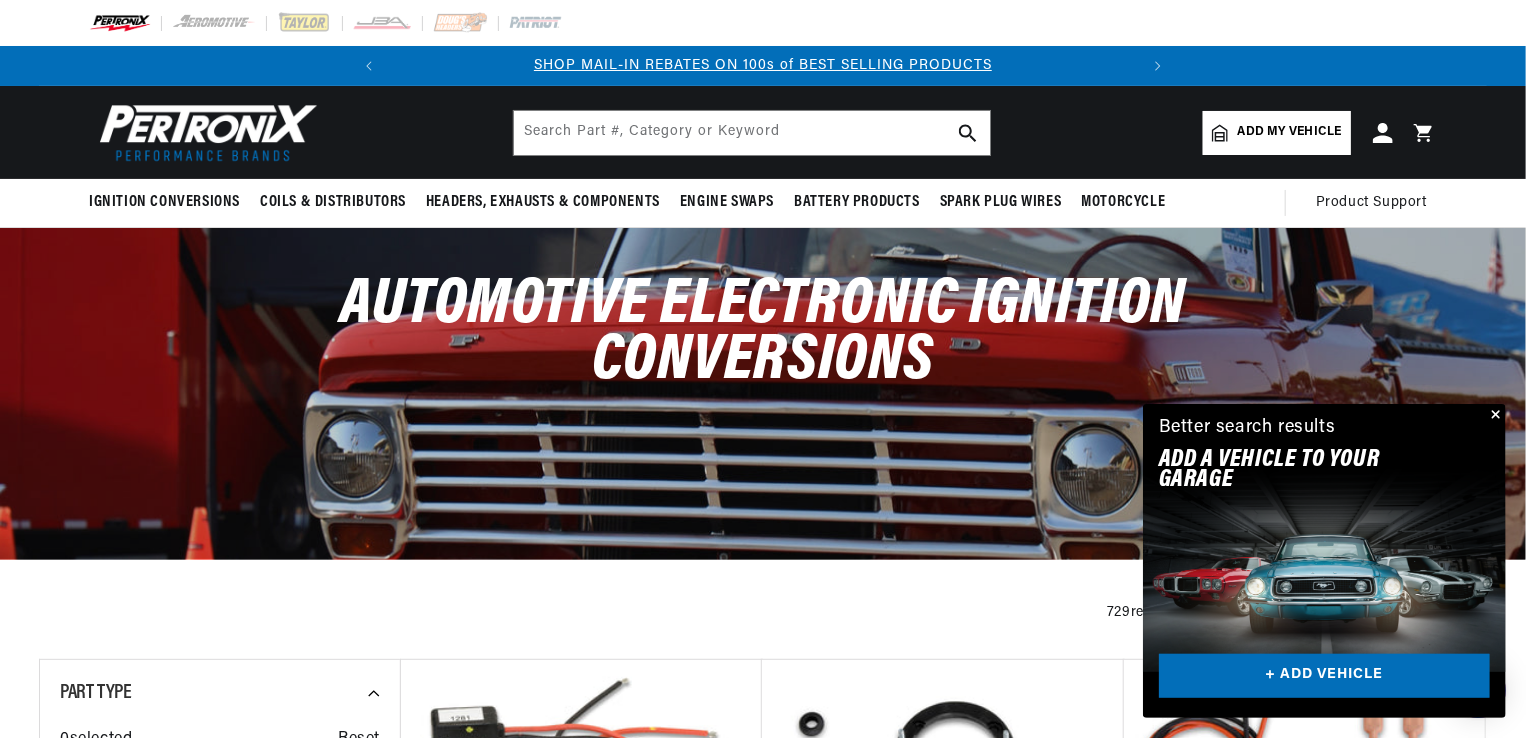click at bounding box center [1494, 416] 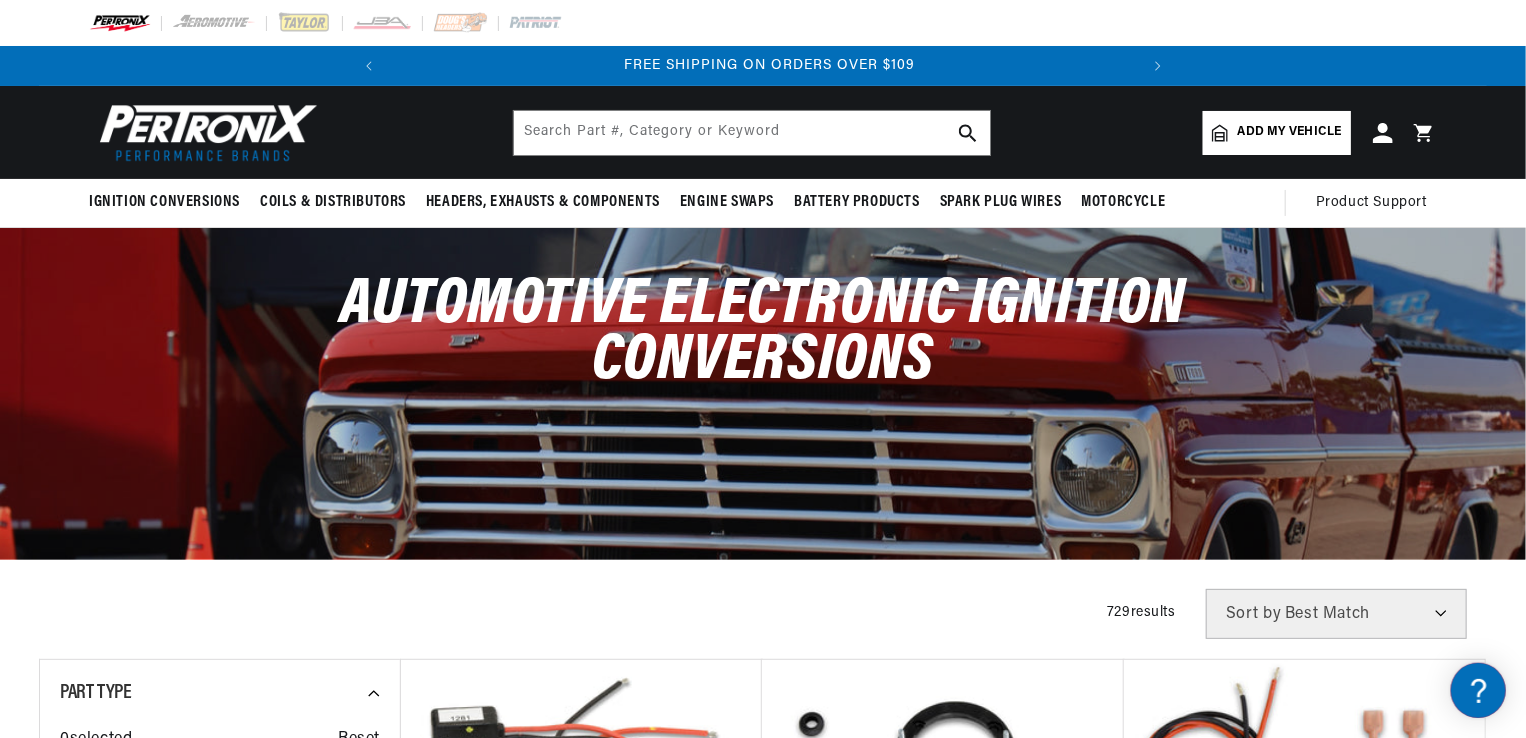 scroll, scrollTop: 0, scrollLeft: 746, axis: horizontal 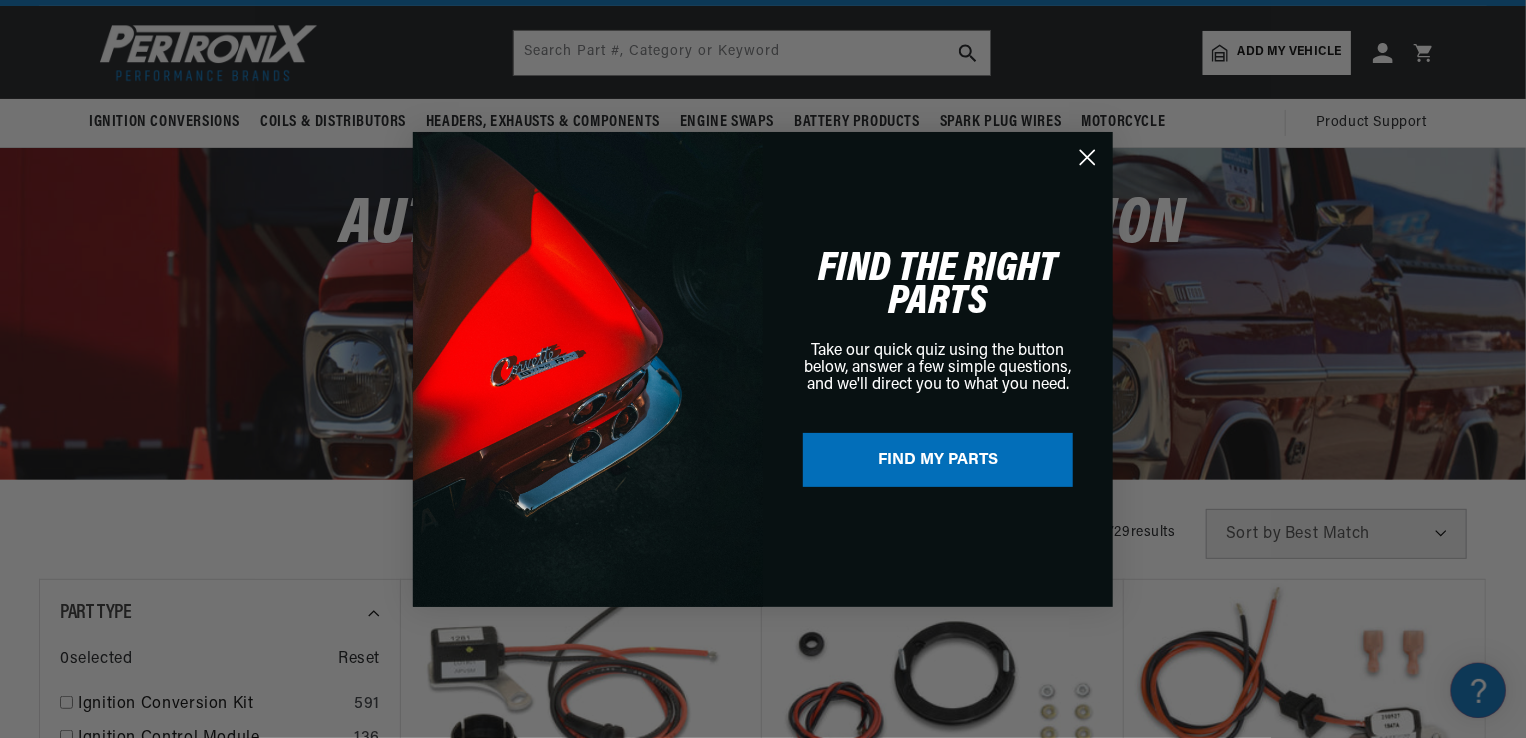 click 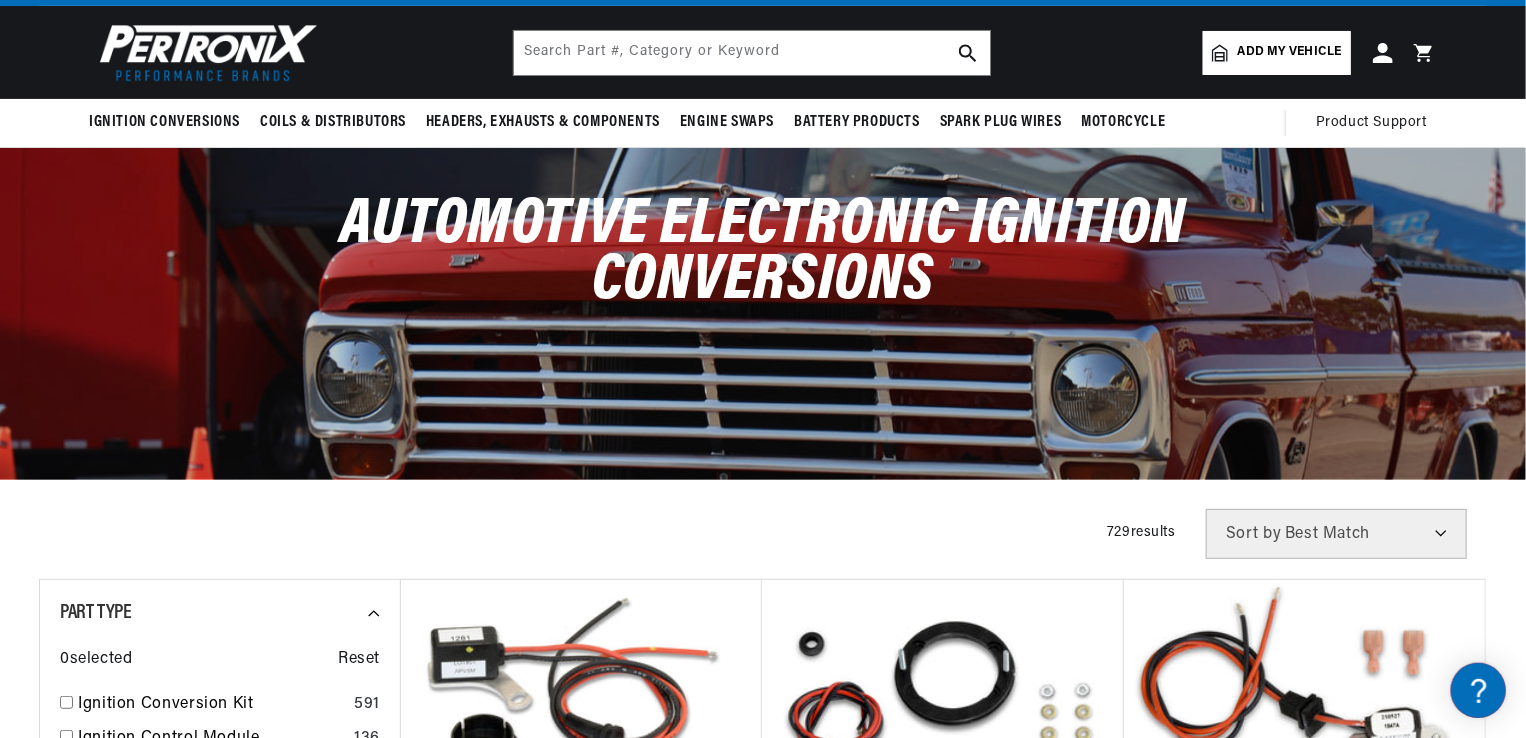 type 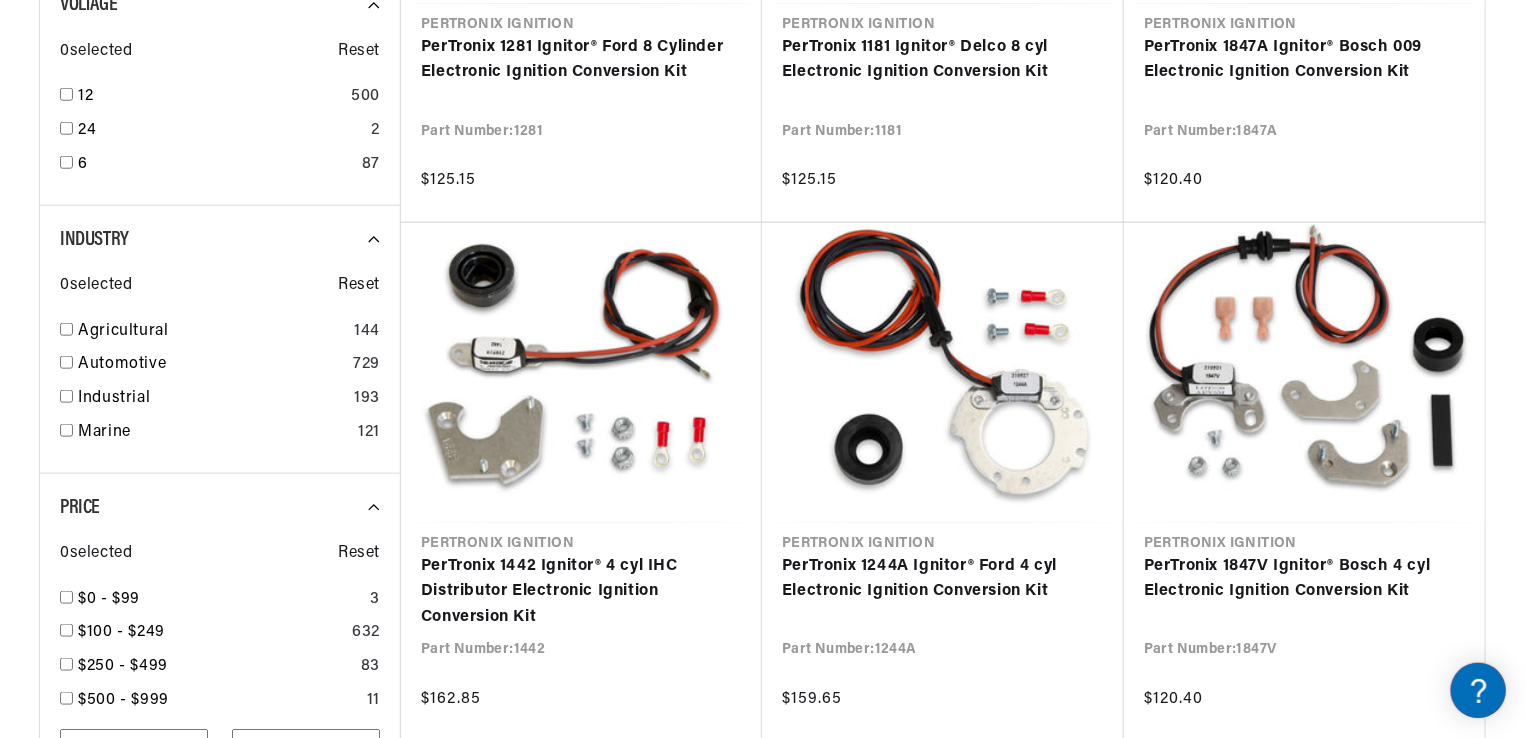 scroll, scrollTop: 1000, scrollLeft: 0, axis: vertical 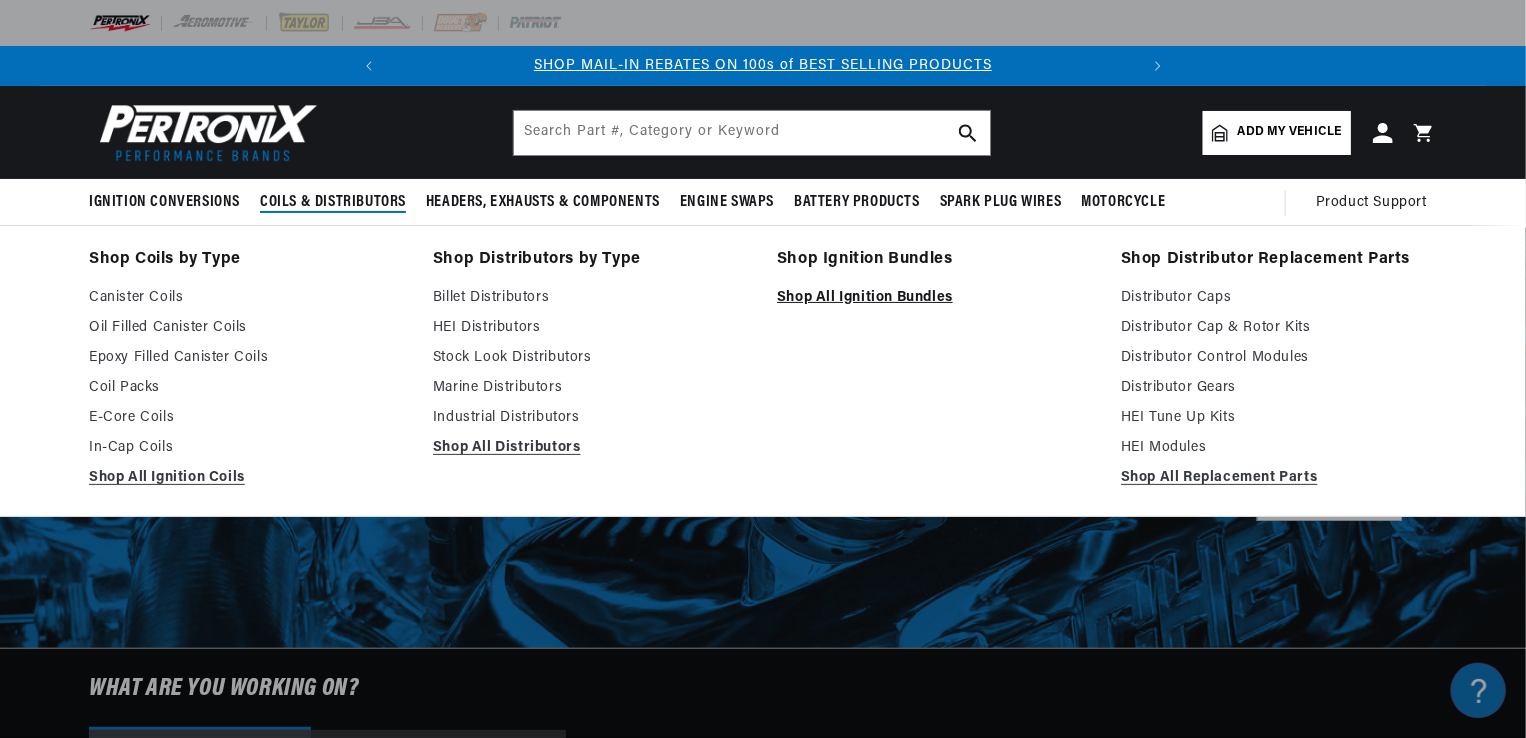click on "Shop All Ignition Bundles" at bounding box center (935, 298) 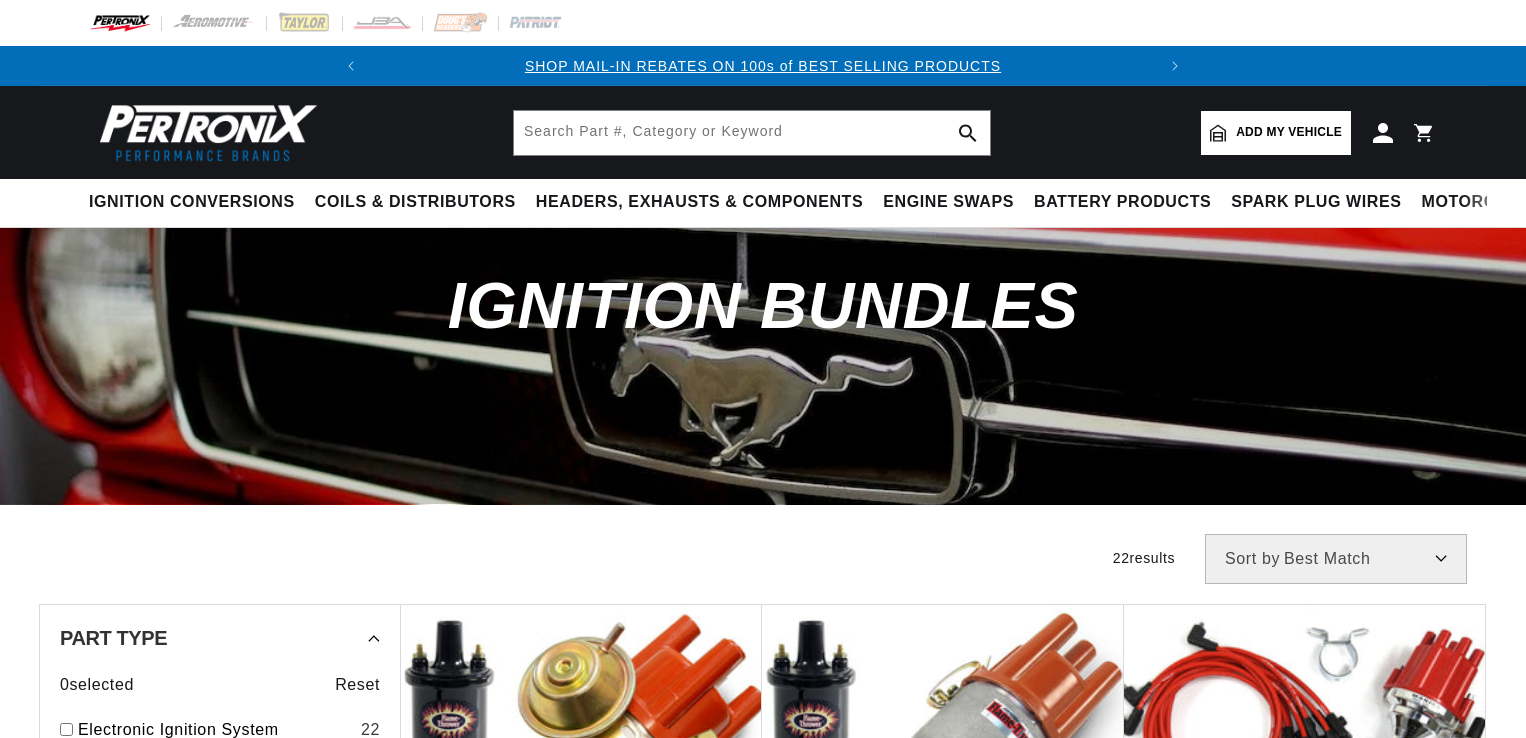 scroll, scrollTop: 0, scrollLeft: 0, axis: both 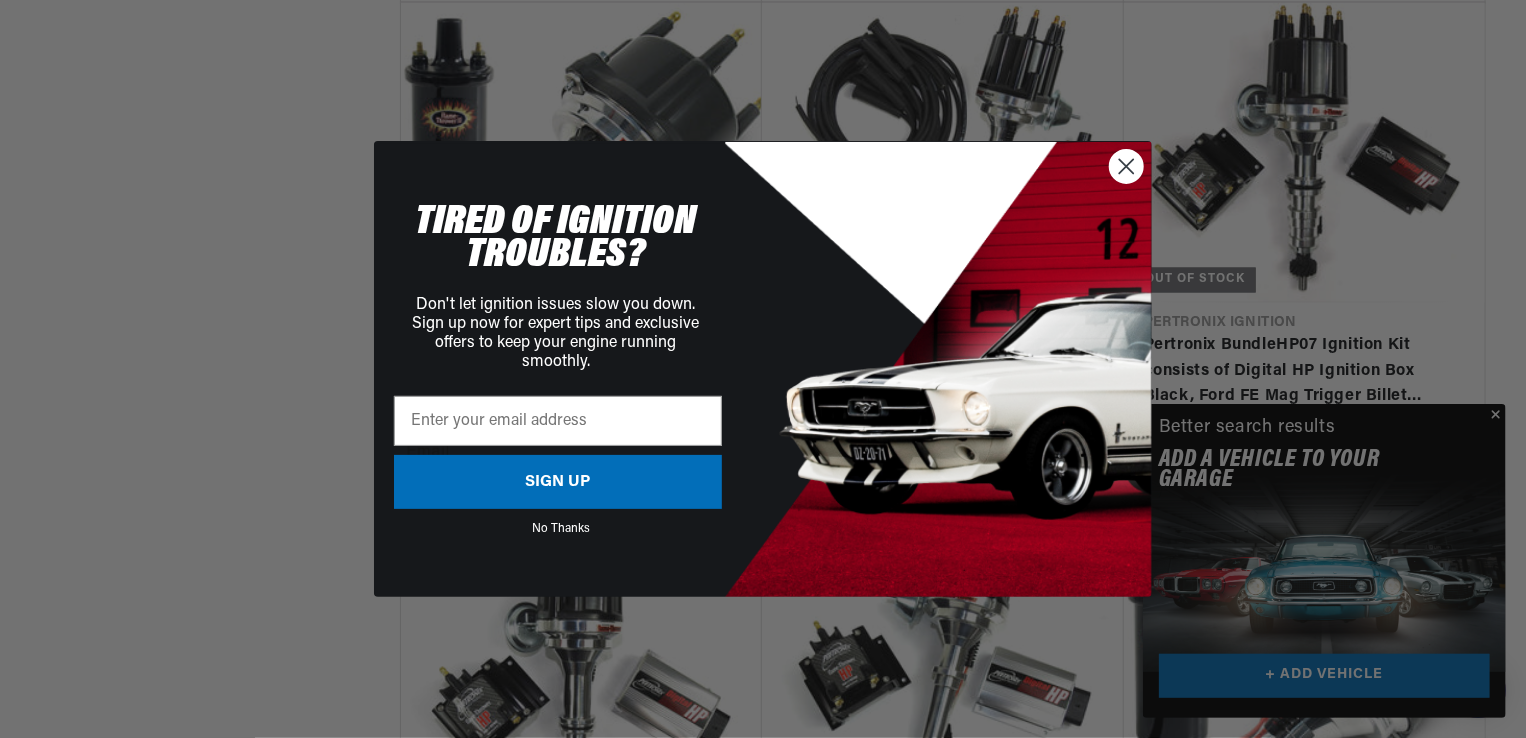 click 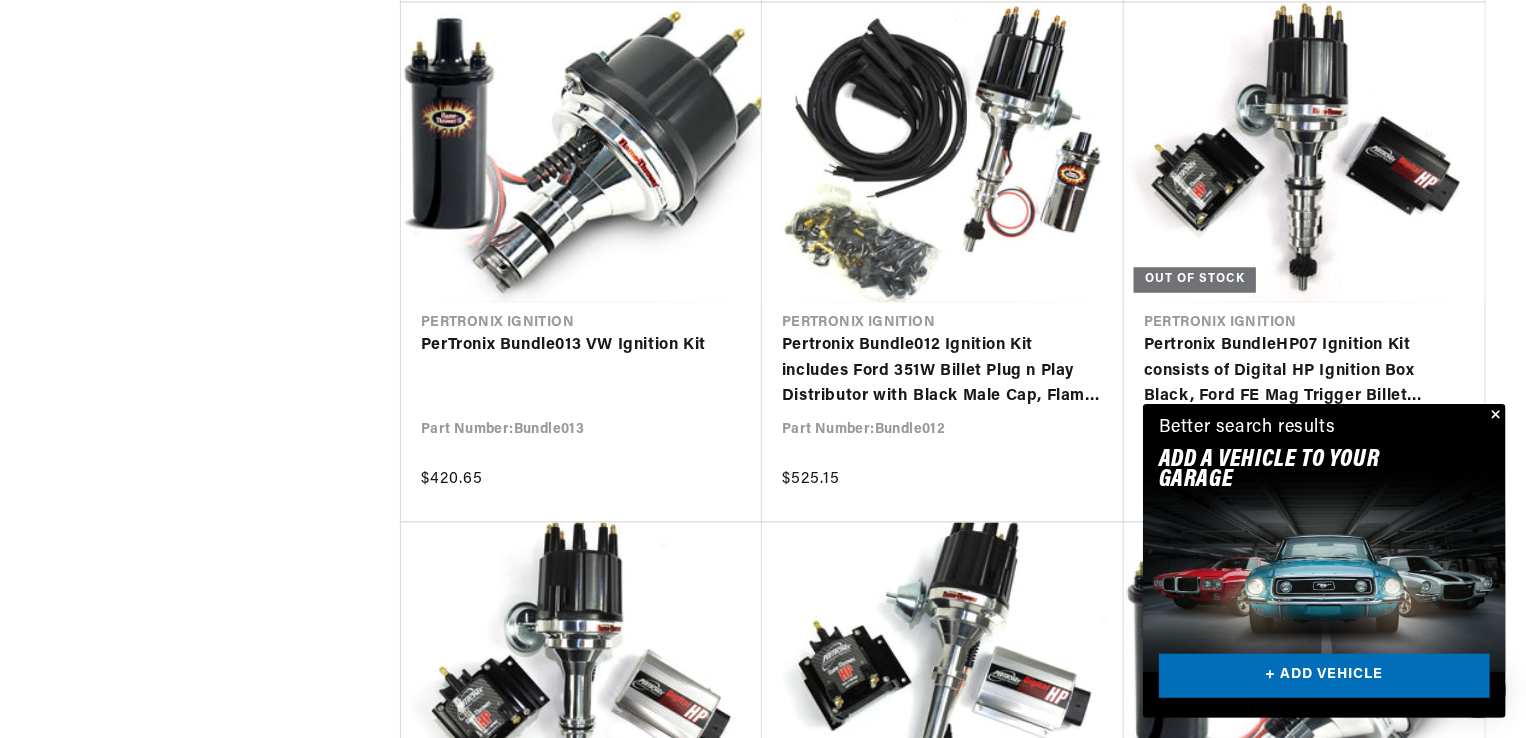 click at bounding box center [1494, 416] 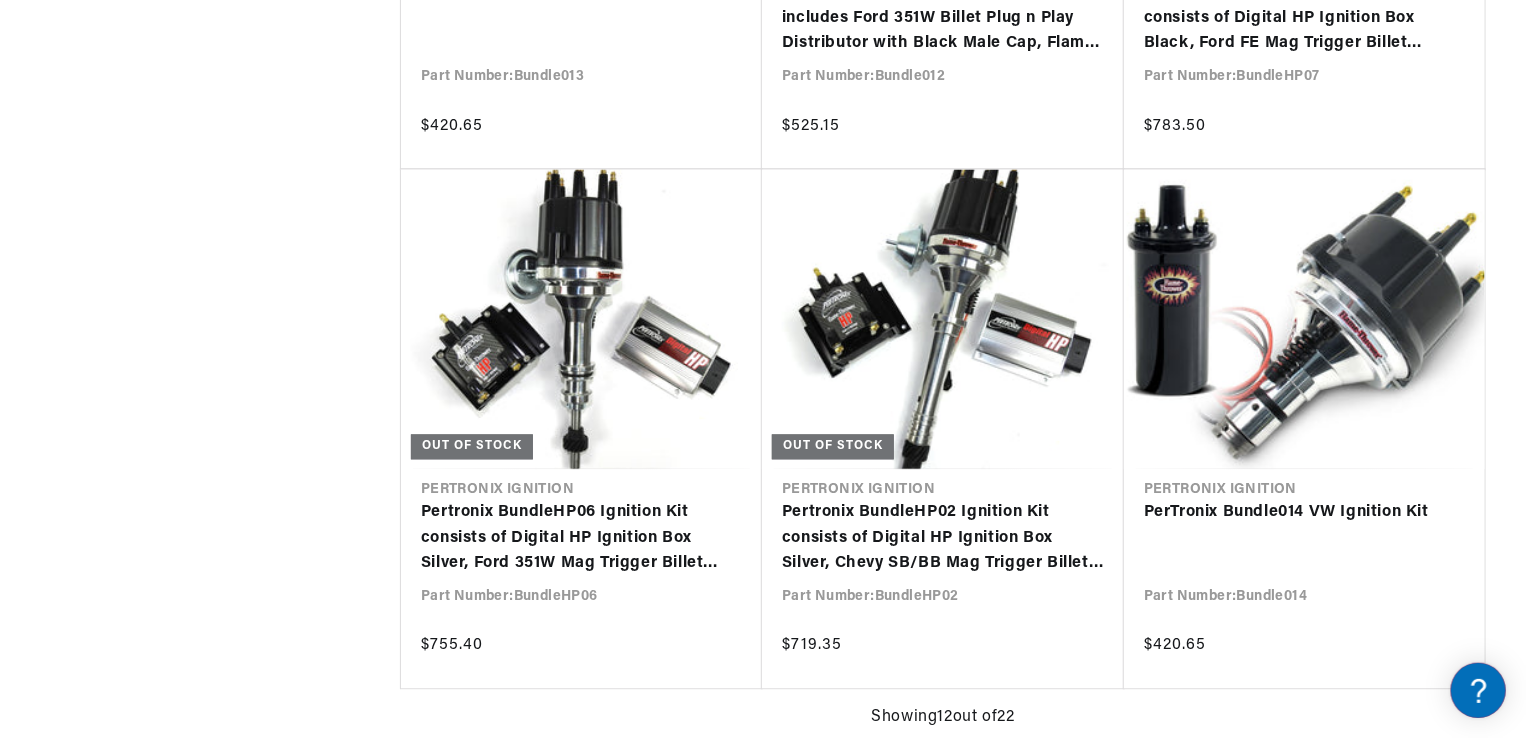 scroll, scrollTop: 2000, scrollLeft: 0, axis: vertical 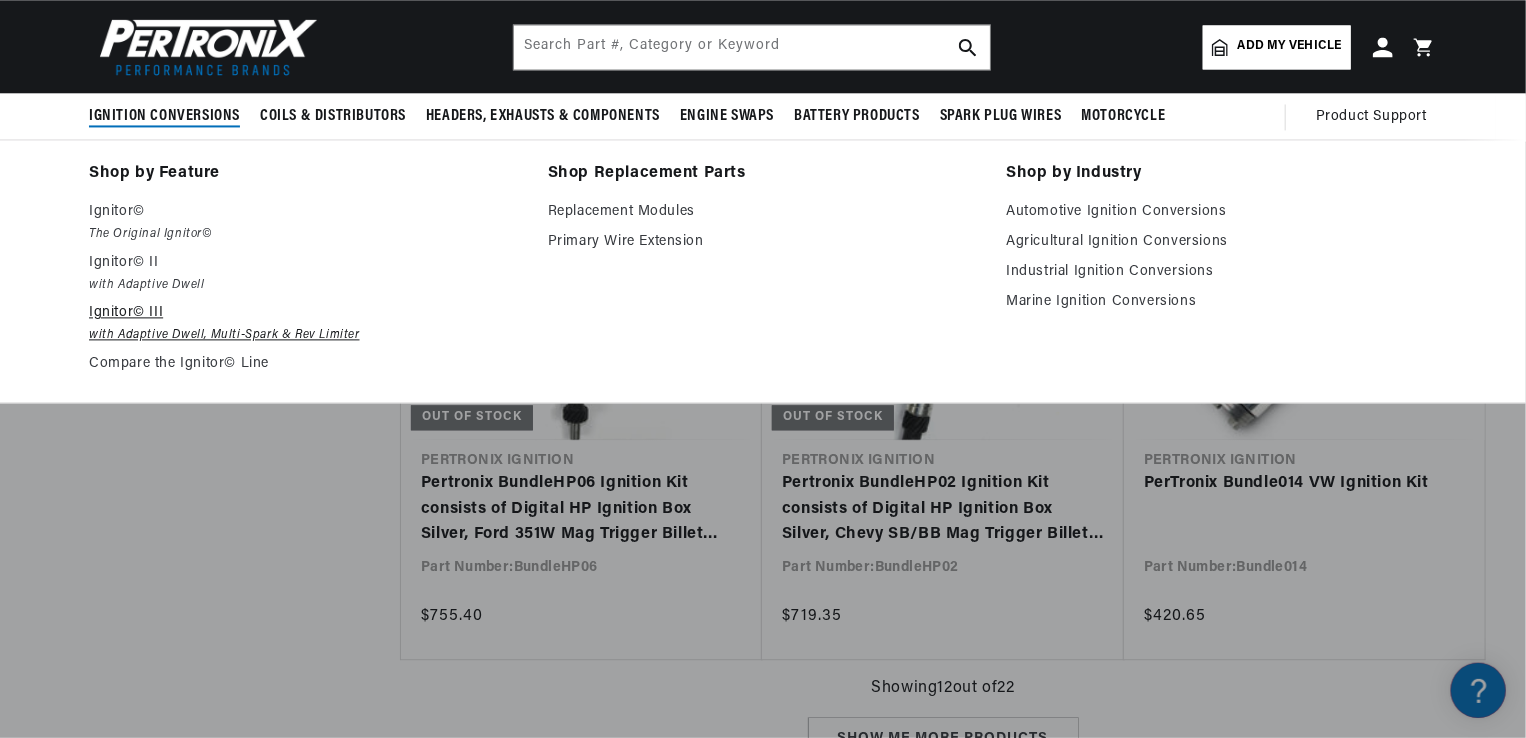 click on "Ignitor© III" at bounding box center (304, 313) 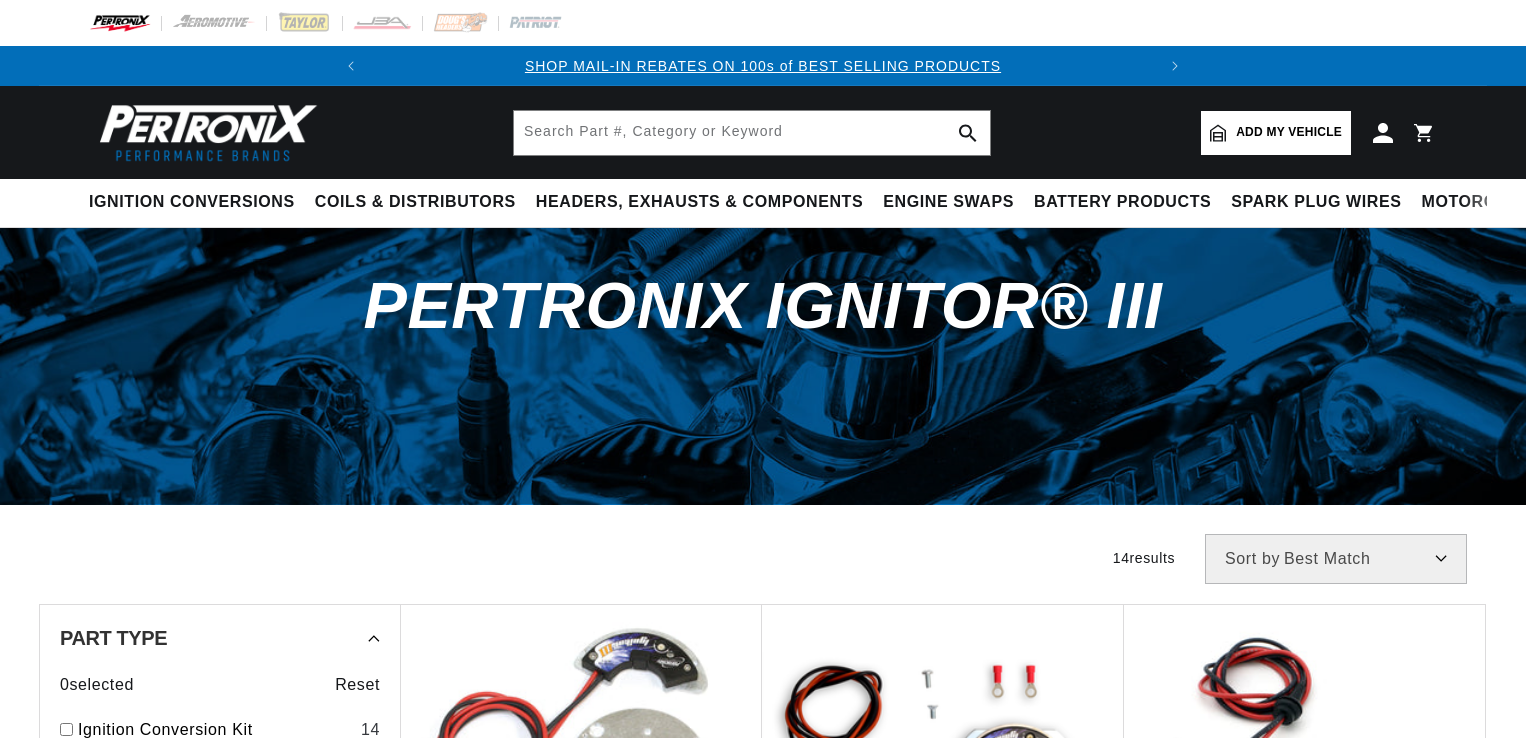 scroll, scrollTop: 0, scrollLeft: 0, axis: both 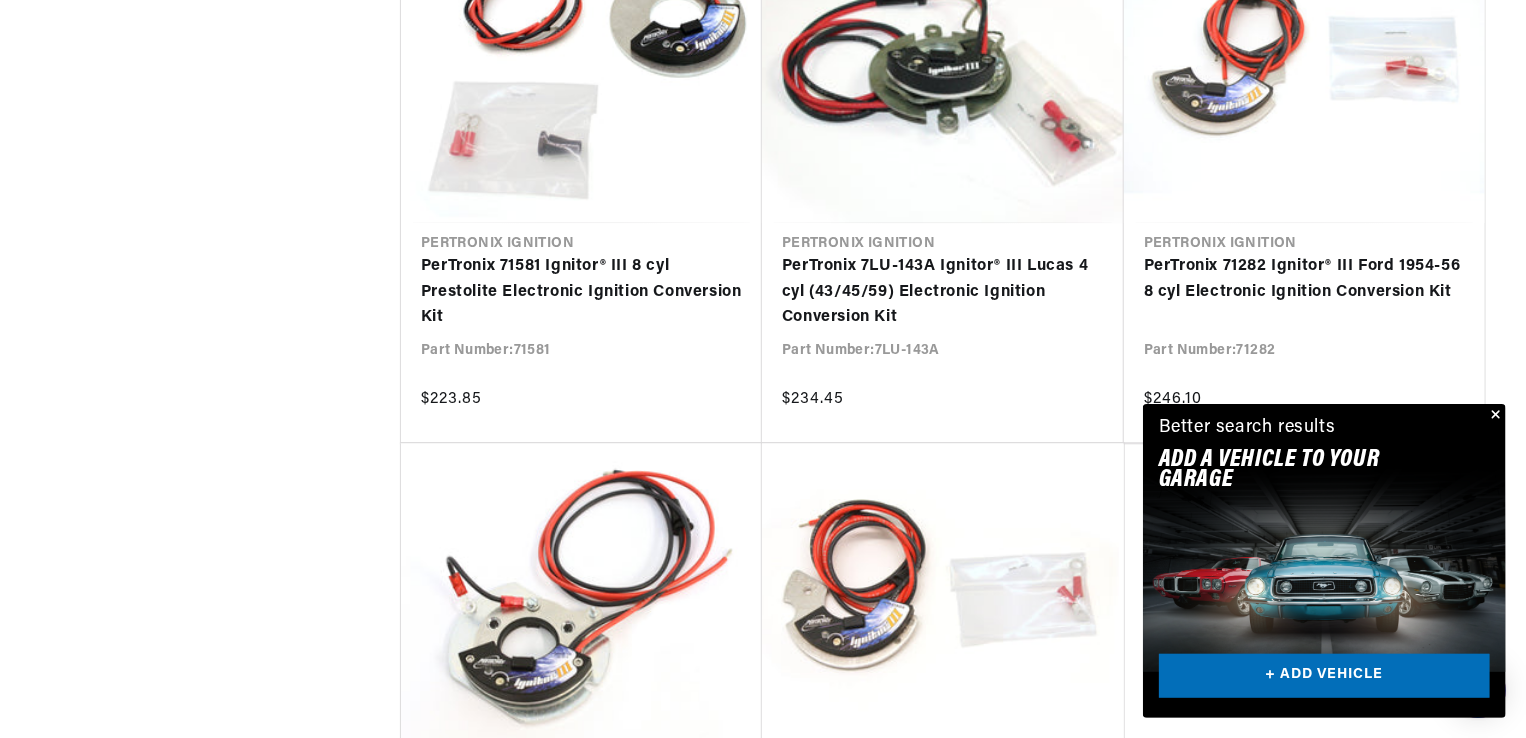click at bounding box center (1494, 416) 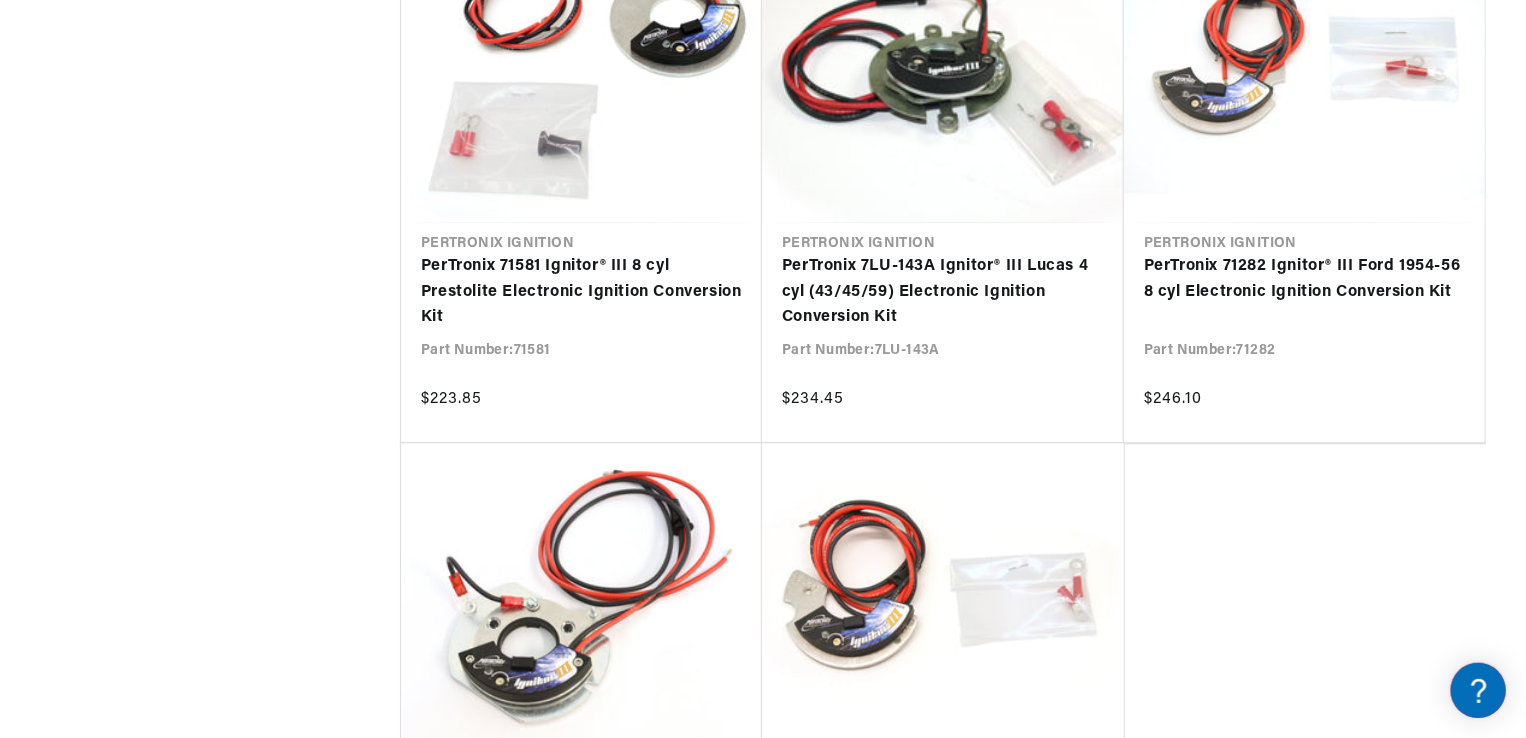 scroll, scrollTop: 0, scrollLeft: 746, axis: horizontal 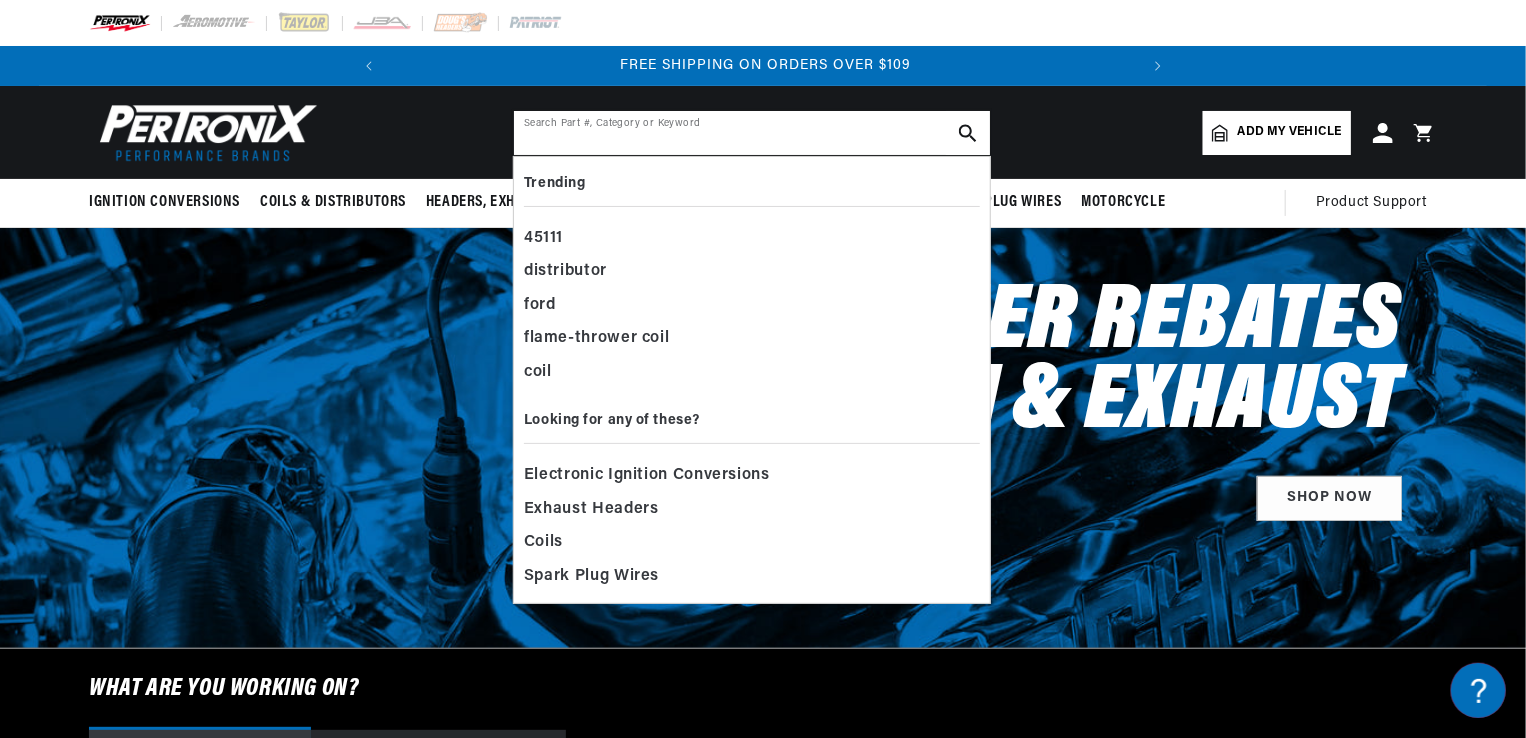 click at bounding box center [752, 133] 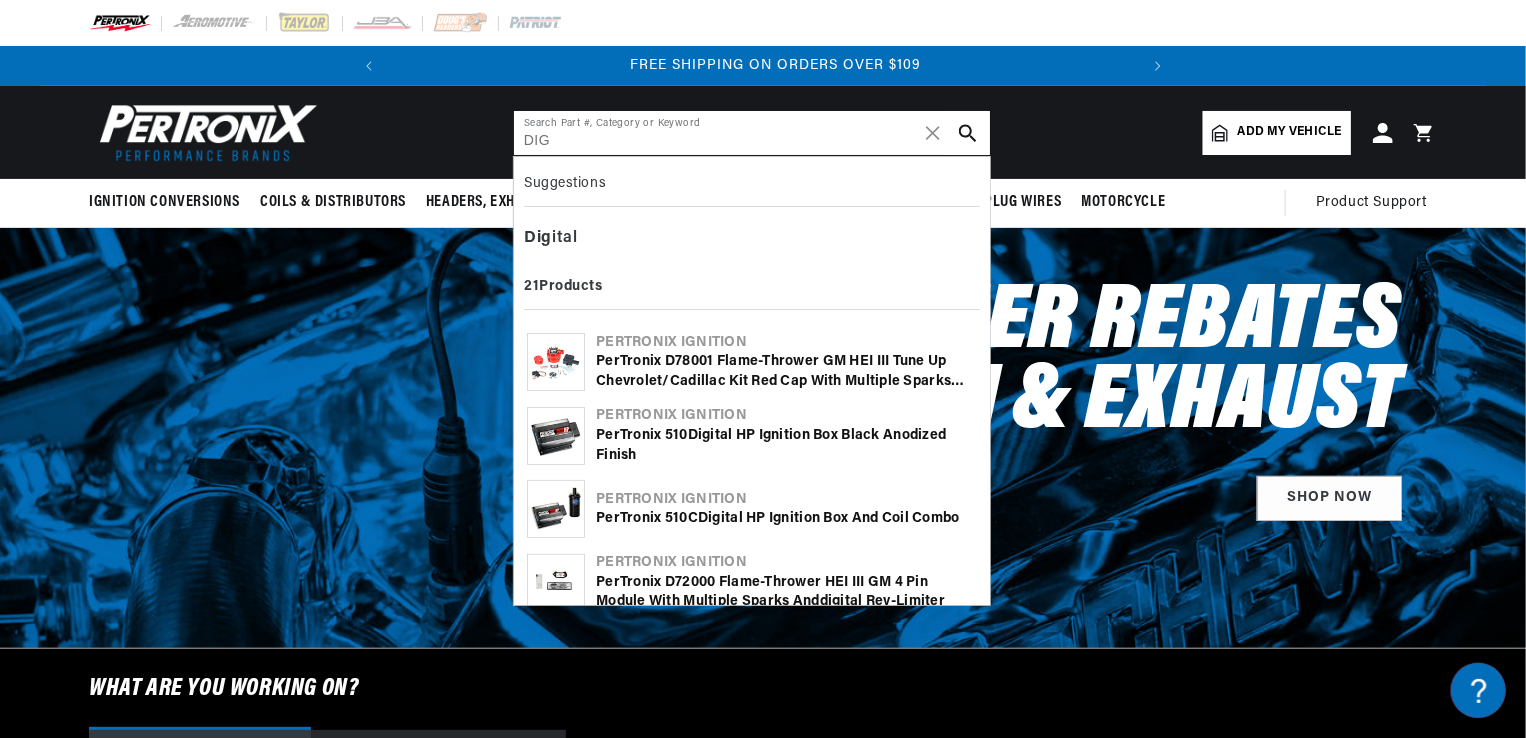 scroll, scrollTop: 0, scrollLeft: 746, axis: horizontal 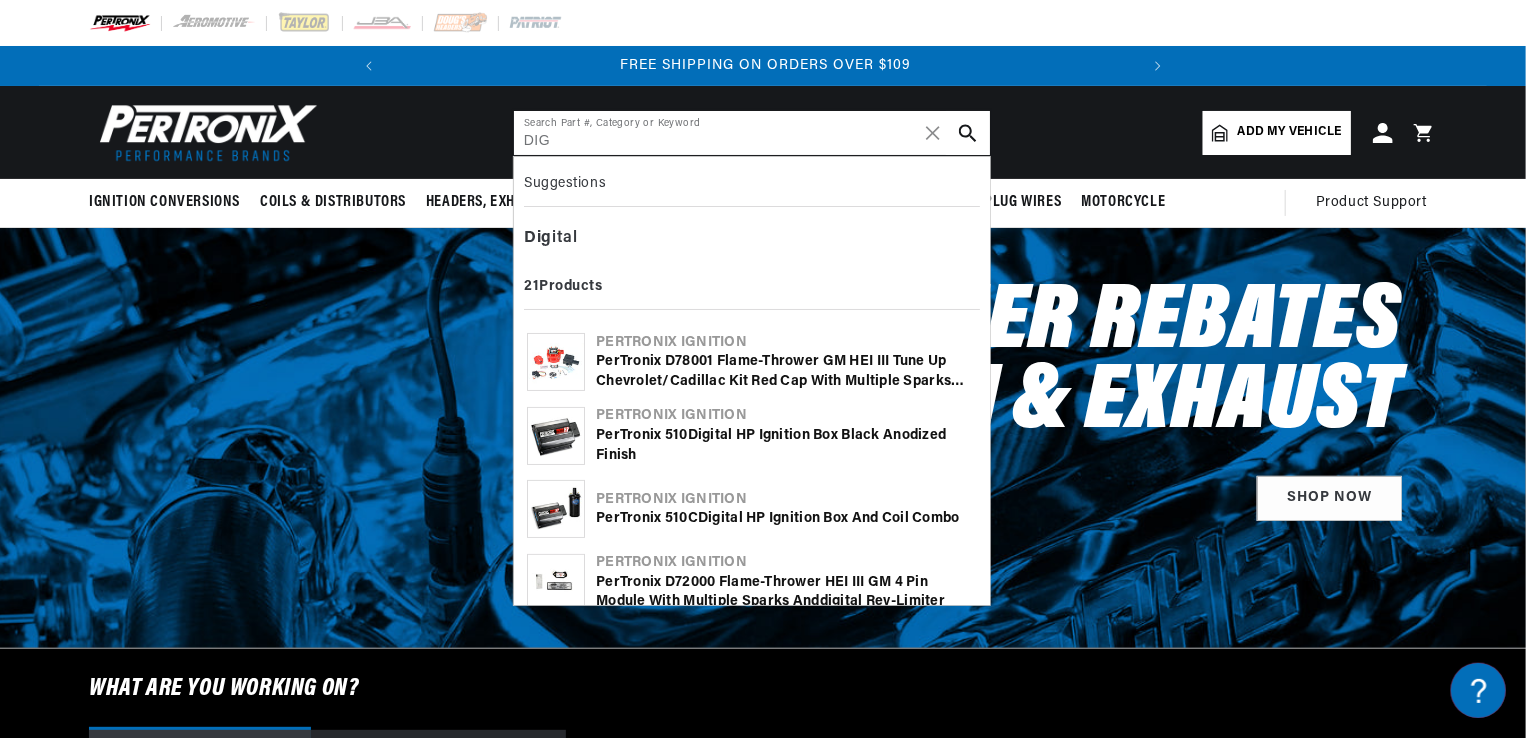 type on "DIG" 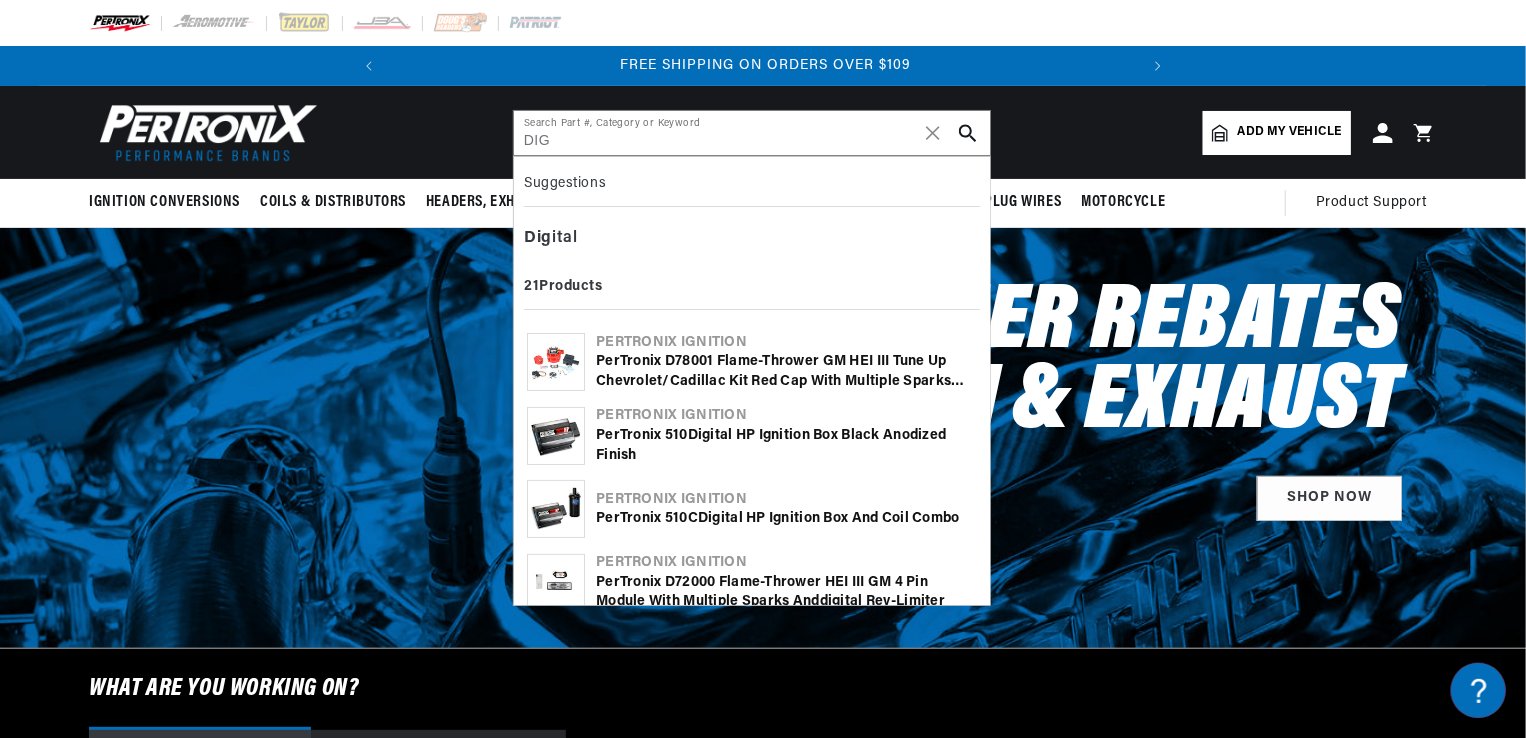 click on "PerTronix 510  Dig ital HP Ignition Box Black Anodized Finish" at bounding box center (786, 445) 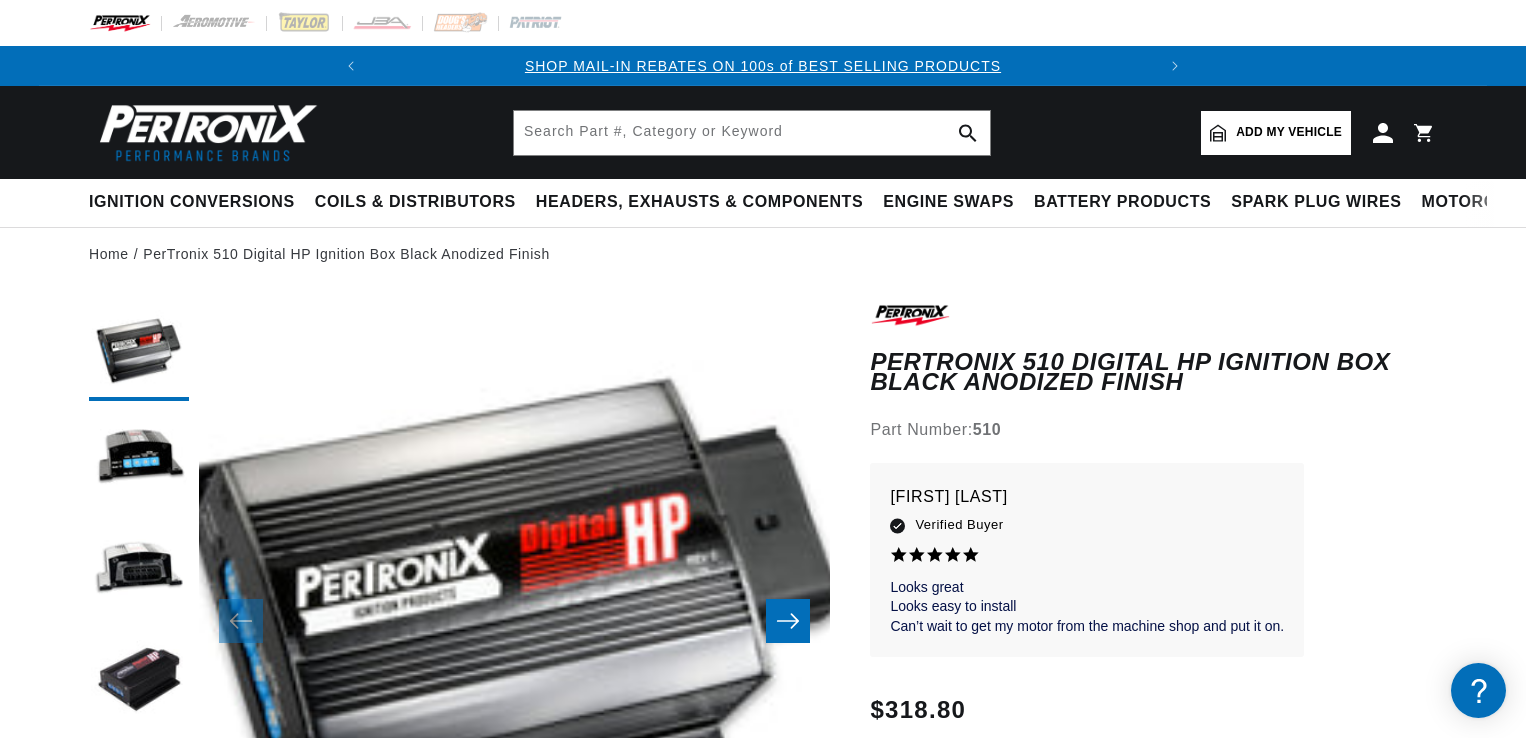 scroll, scrollTop: 0, scrollLeft: 0, axis: both 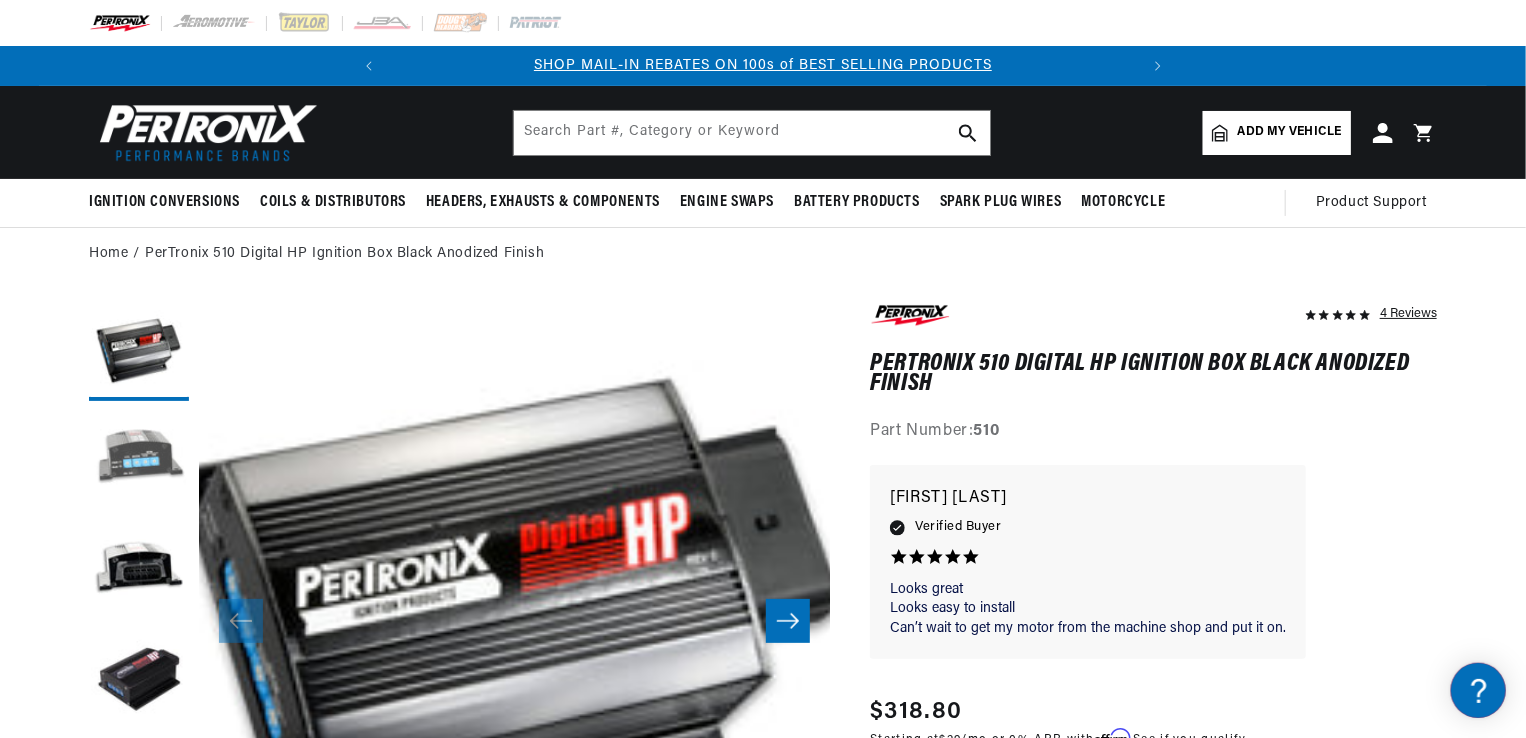 click at bounding box center (139, 461) 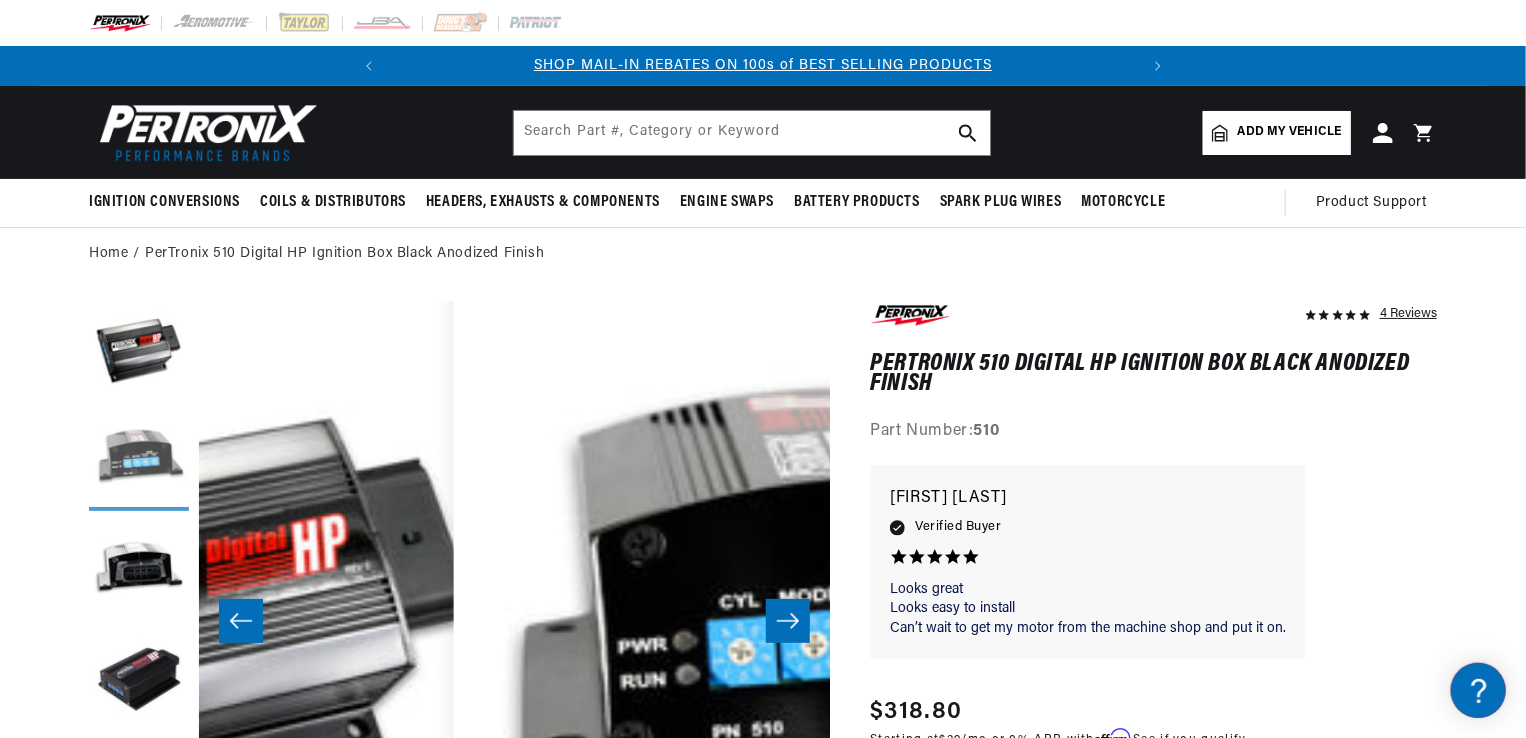 scroll, scrollTop: 0, scrollLeft: 548, axis: horizontal 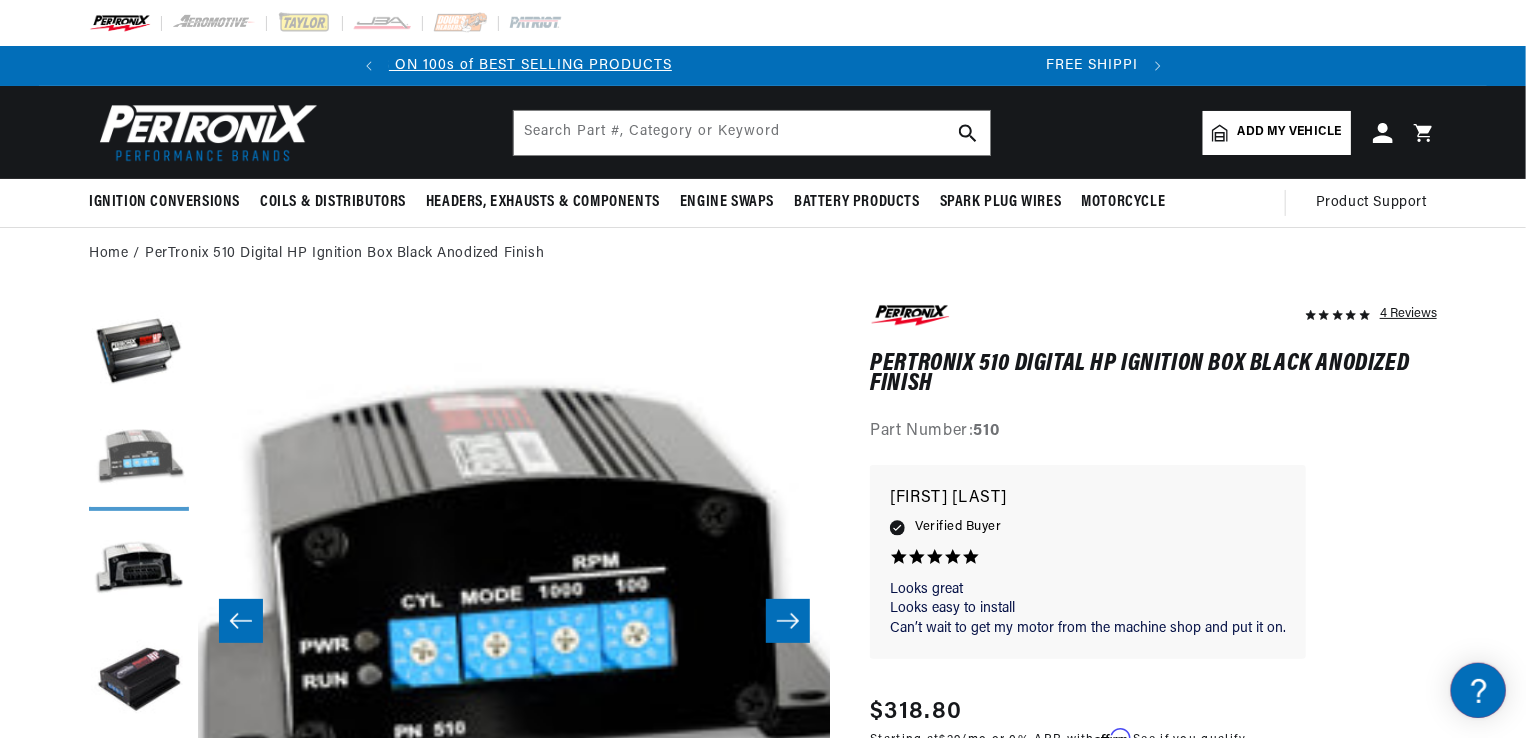 type 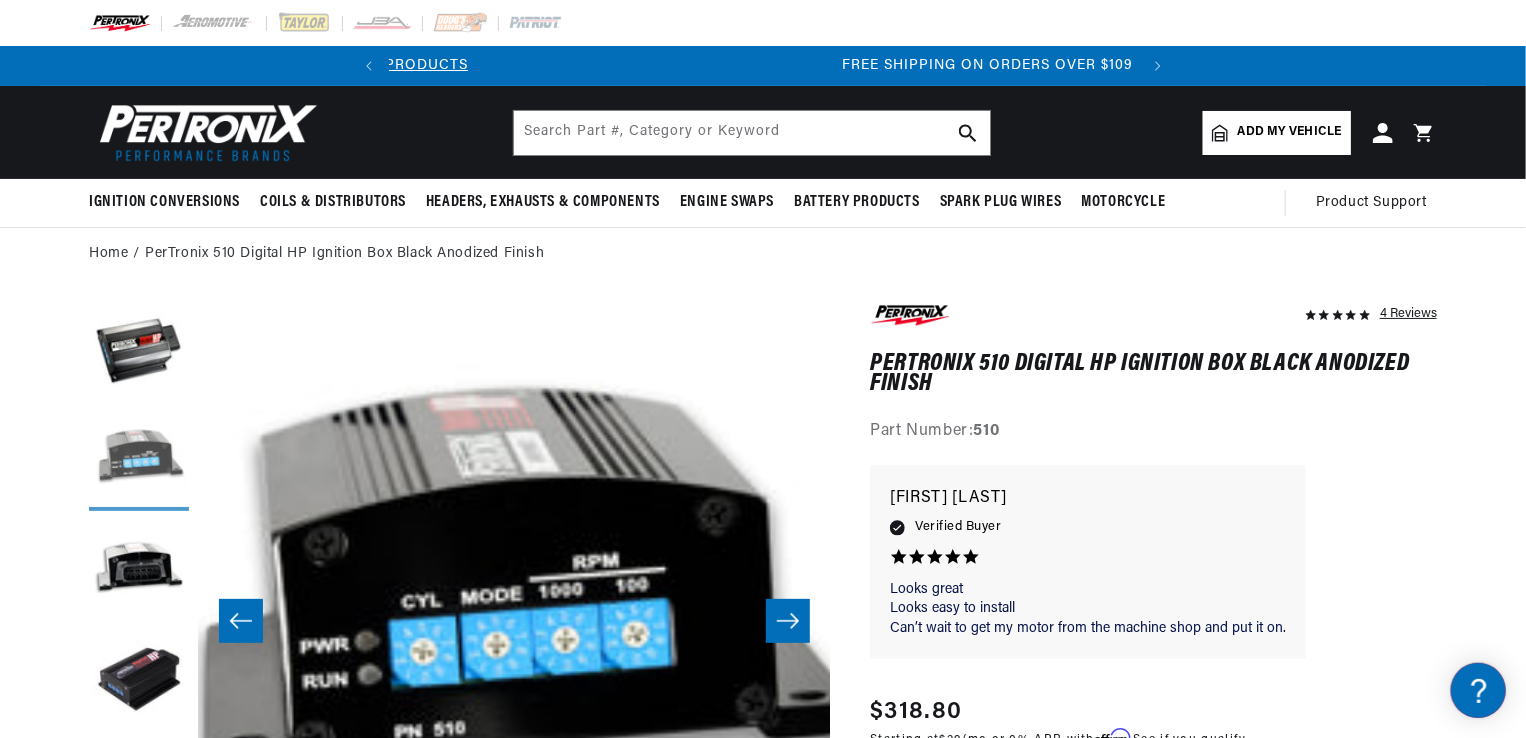 scroll, scrollTop: 36, scrollLeft: 0, axis: vertical 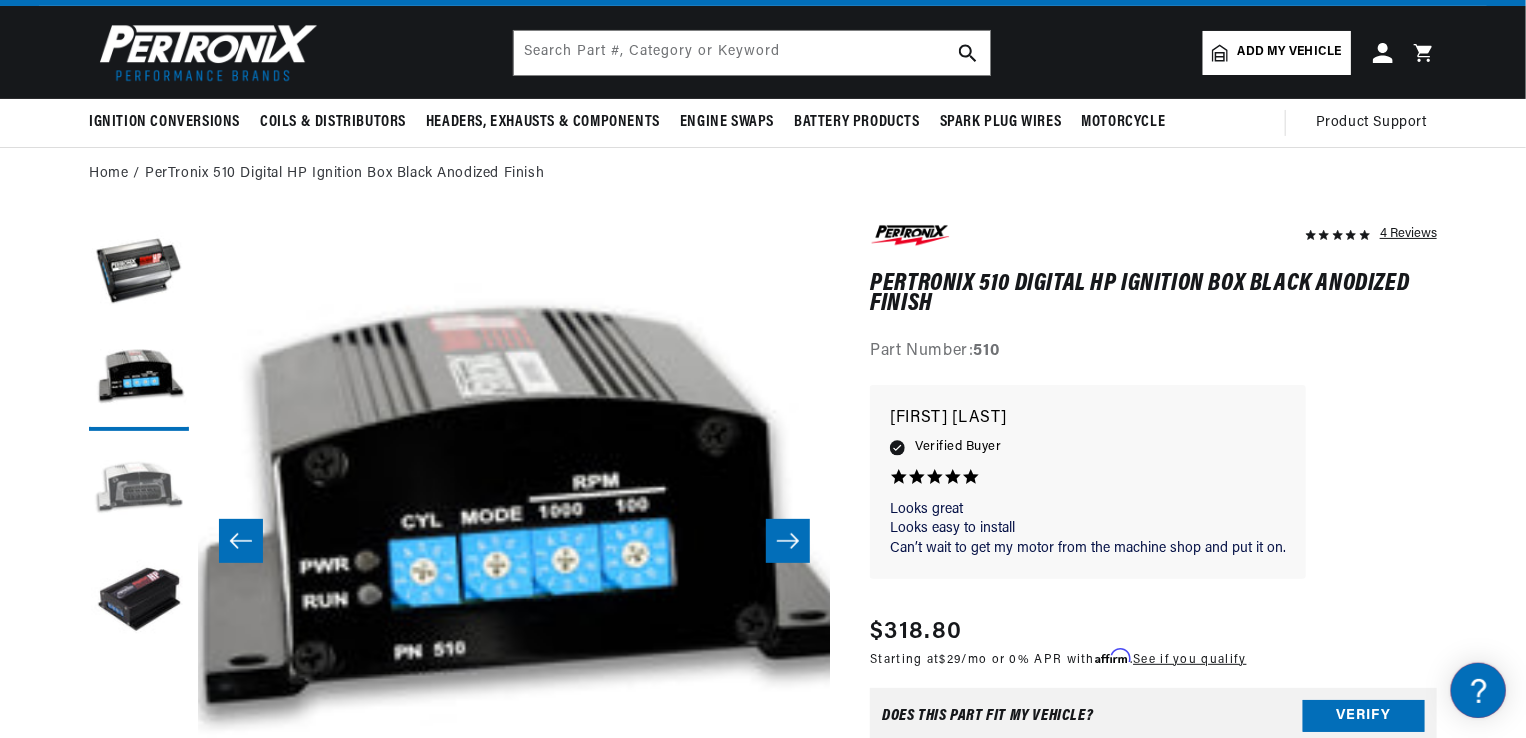 click at bounding box center [139, 491] 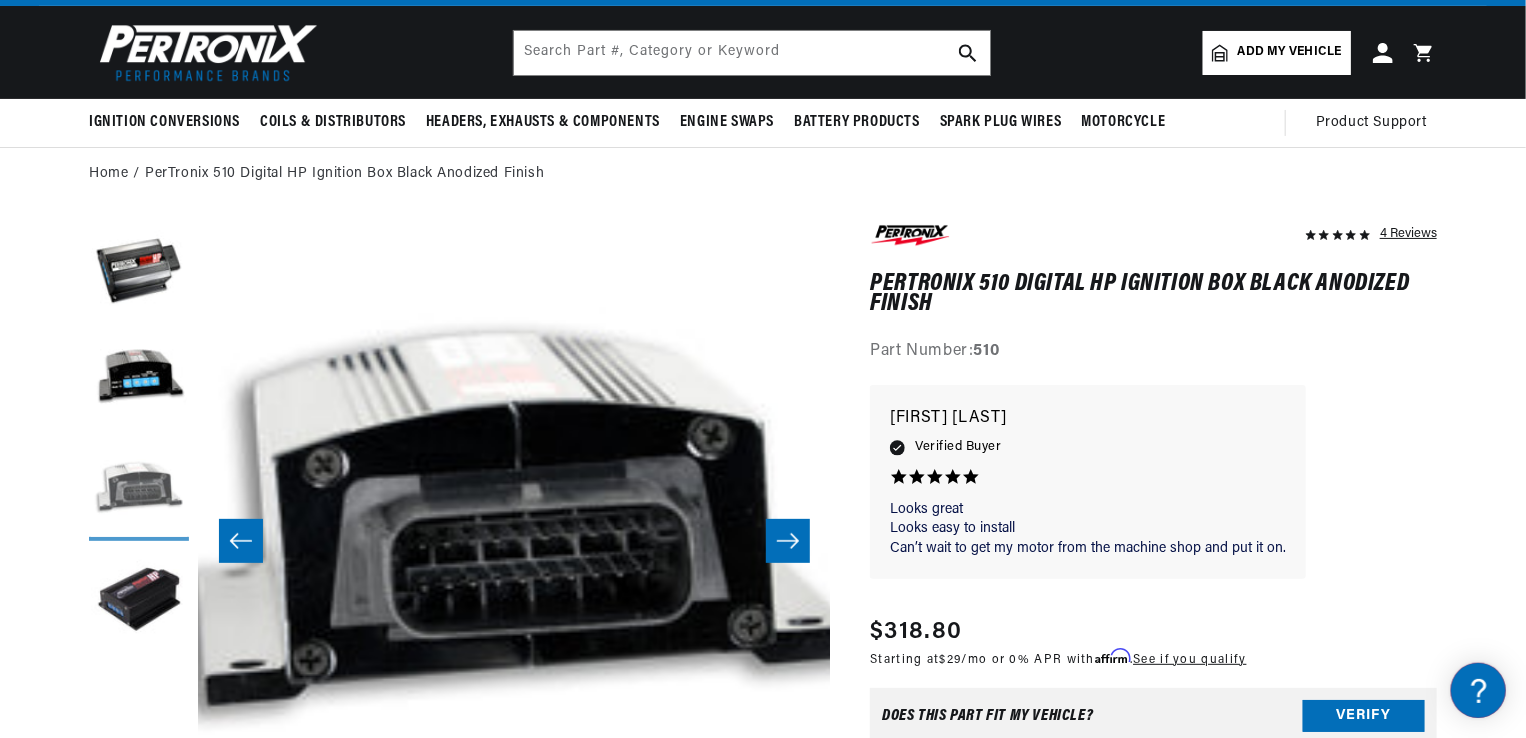 scroll, scrollTop: 0, scrollLeft: 1263, axis: horizontal 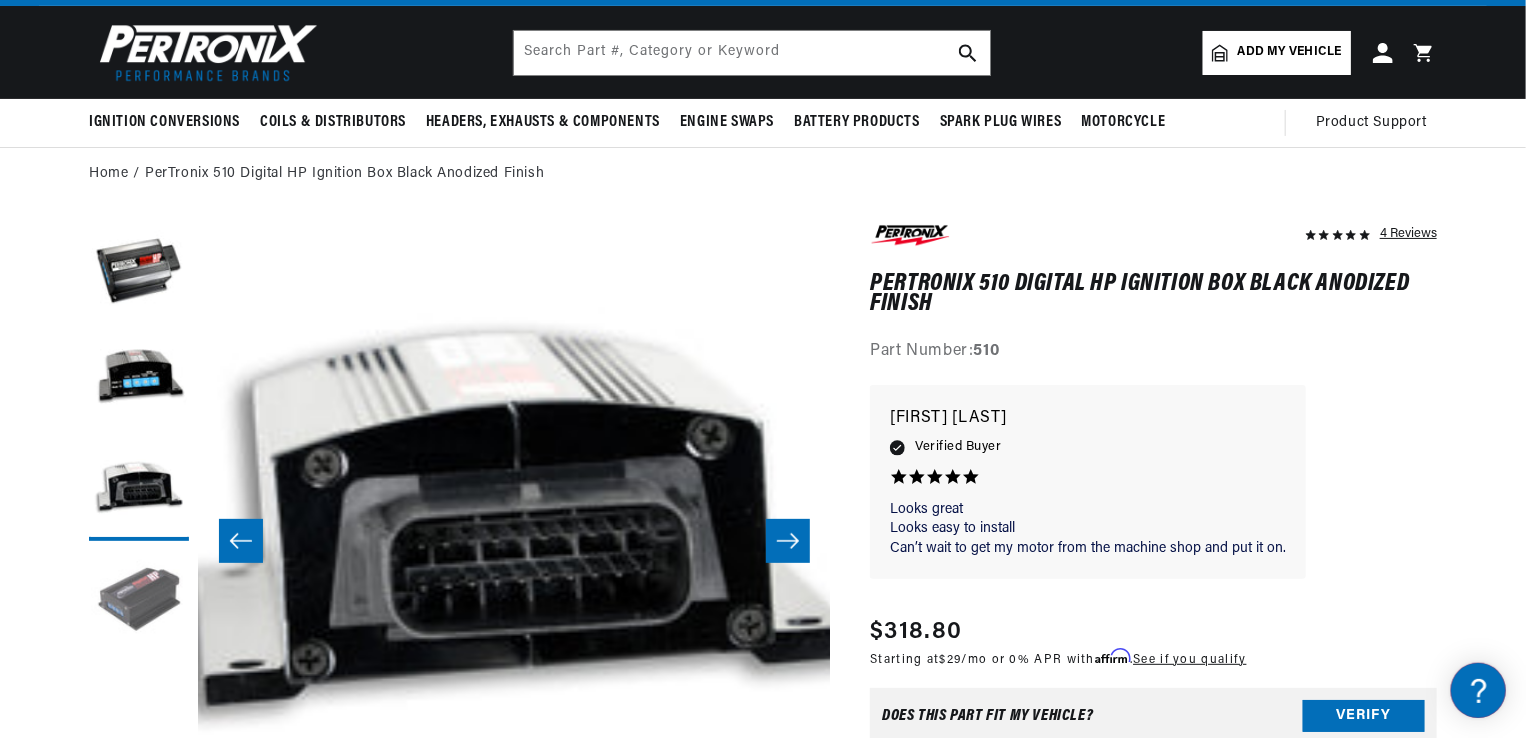 type 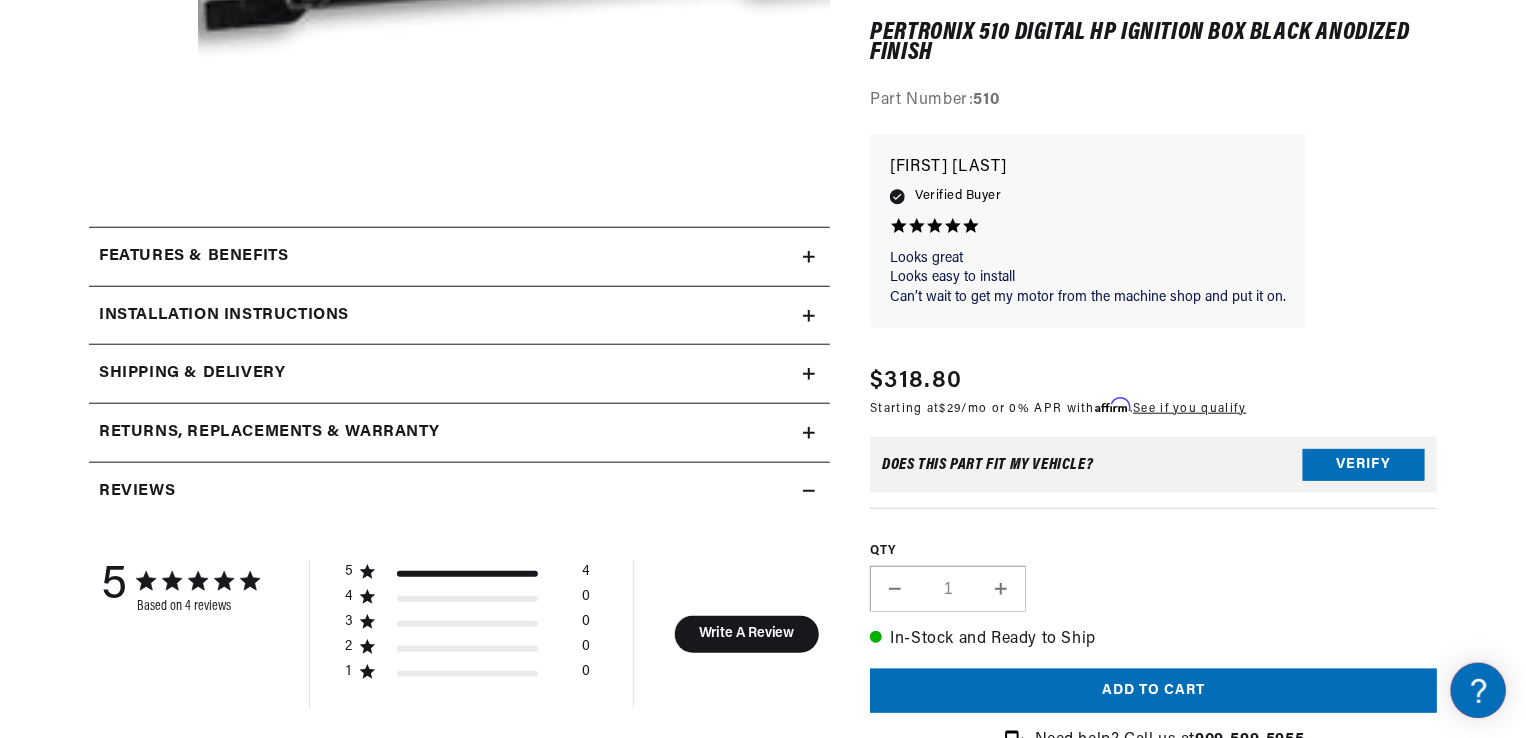 scroll, scrollTop: 760, scrollLeft: 0, axis: vertical 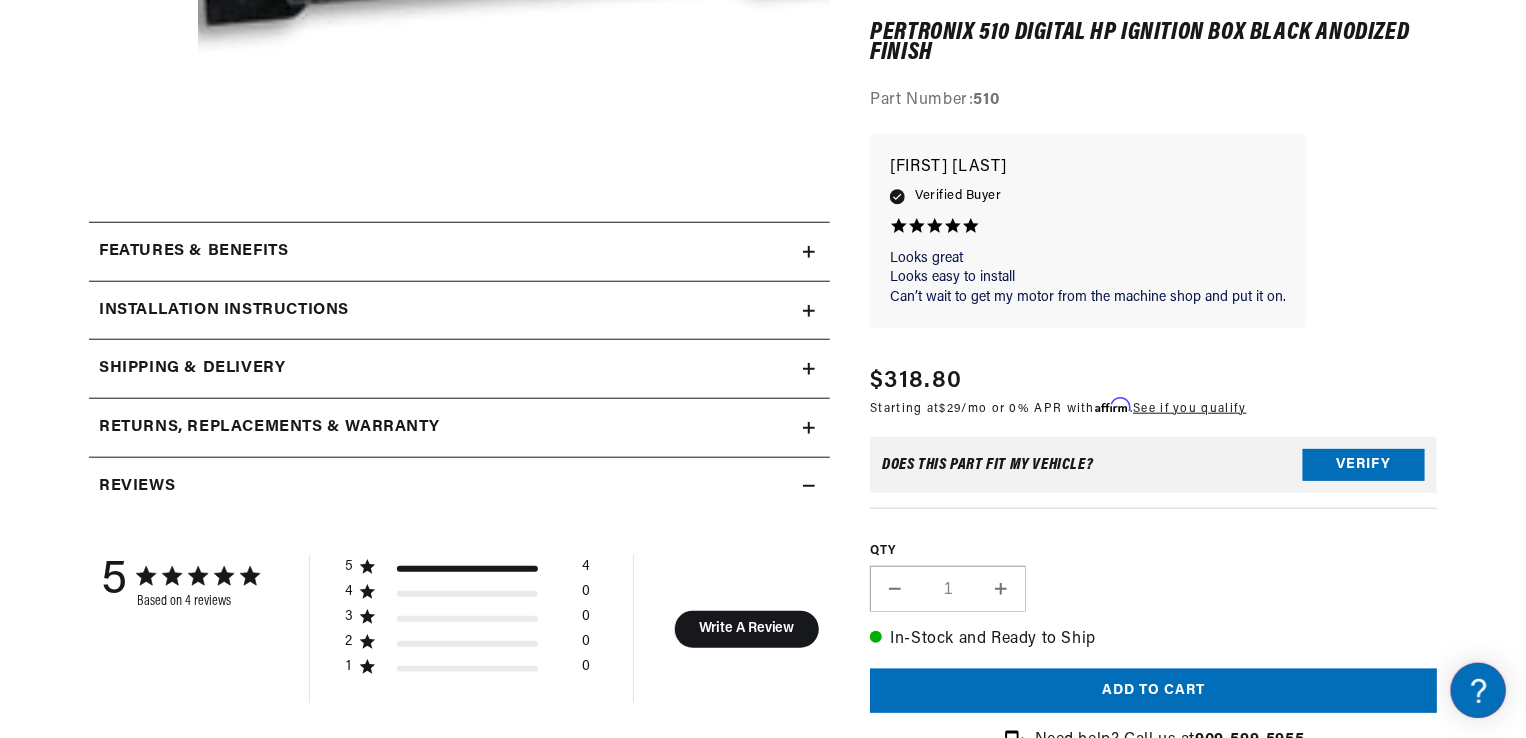 click on "Installation instructions" at bounding box center [193, 252] 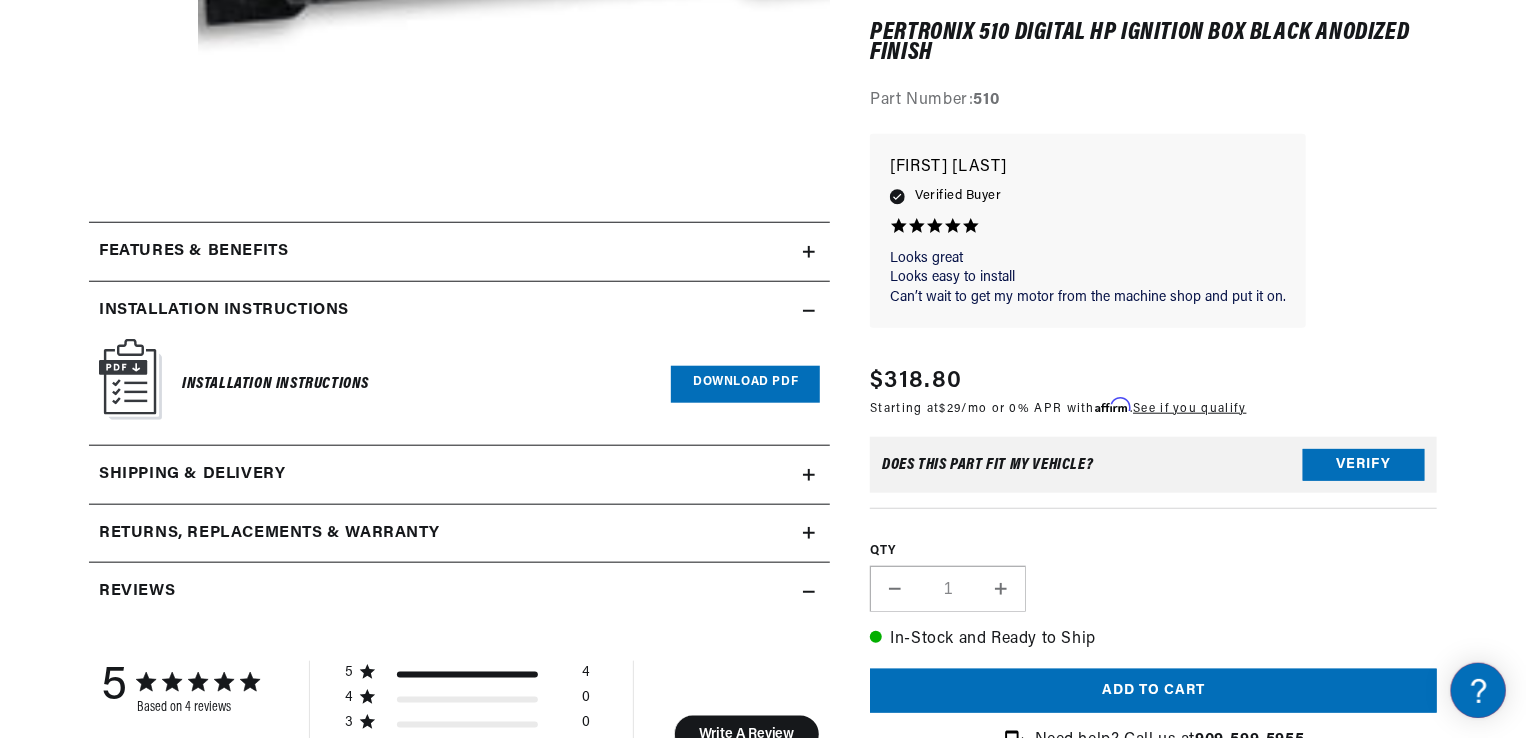 click on "Download PDF" at bounding box center [745, 384] 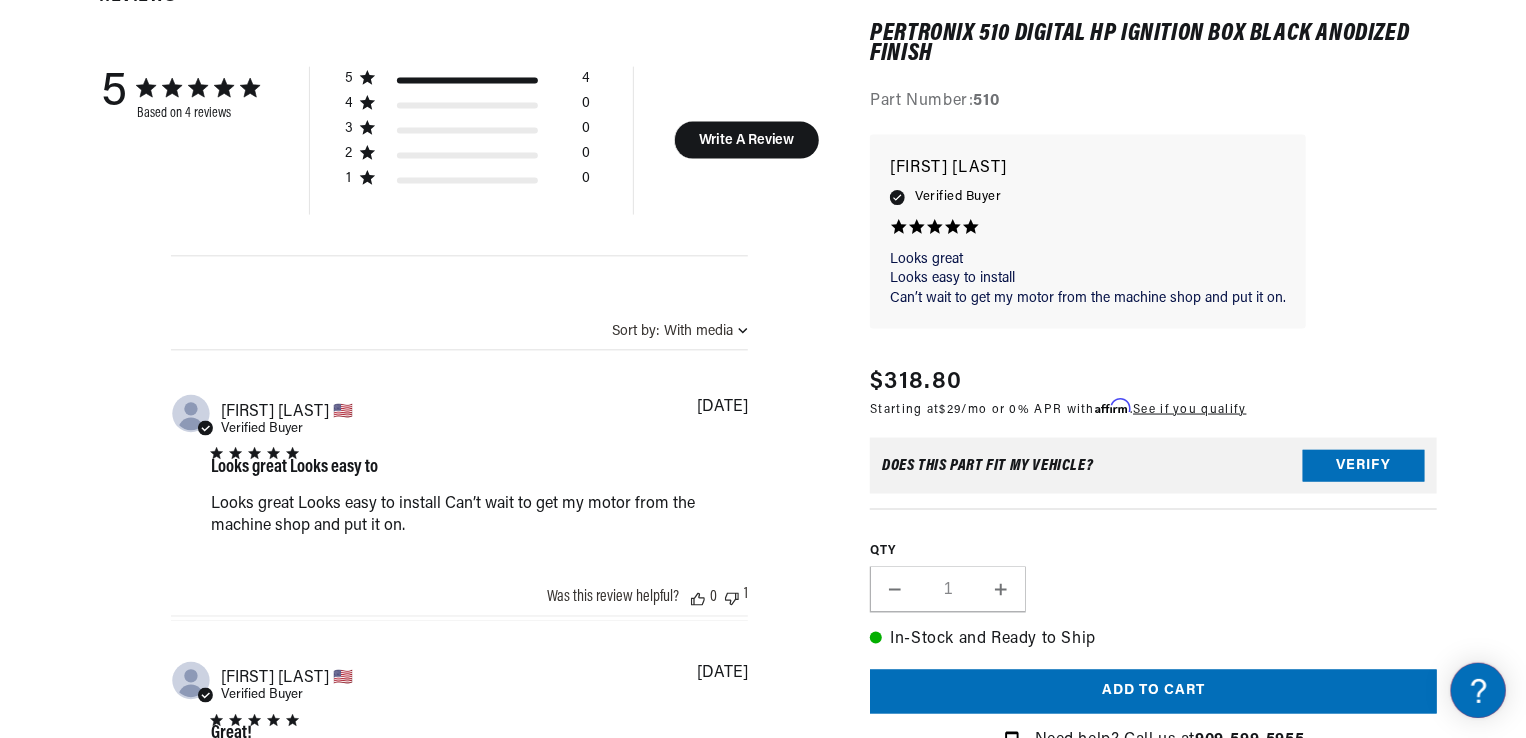 scroll, scrollTop: 1440, scrollLeft: 0, axis: vertical 